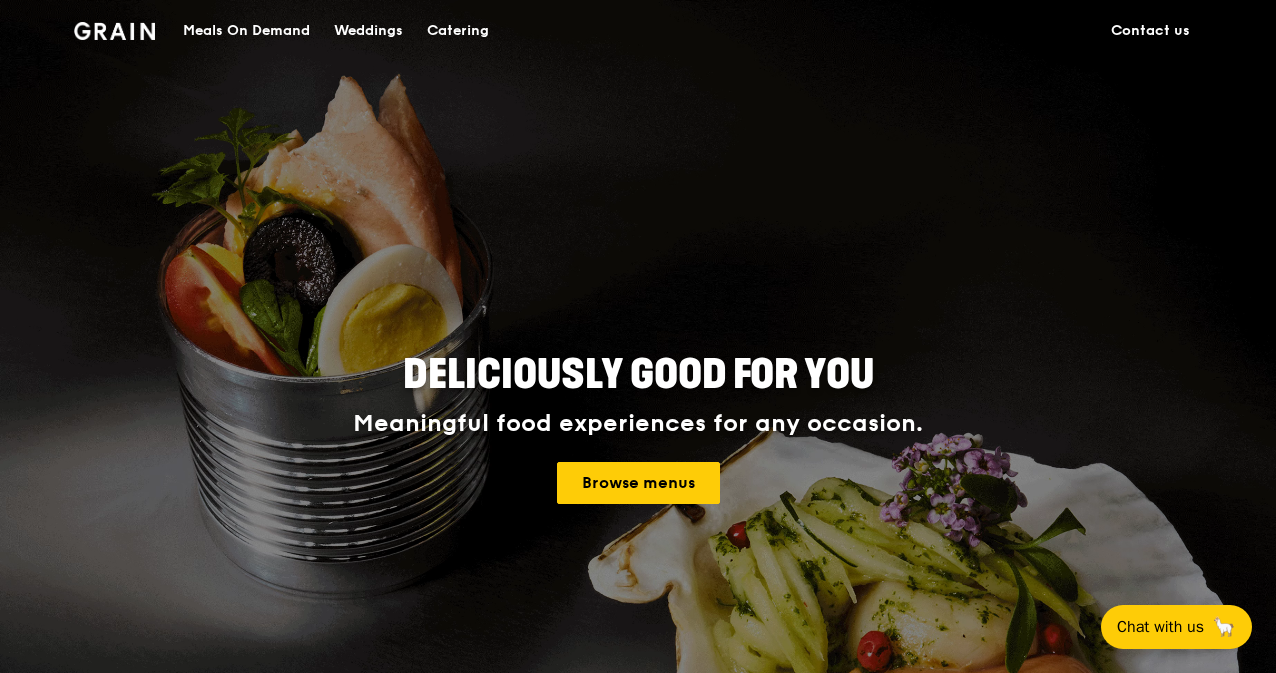 scroll, scrollTop: 0, scrollLeft: 0, axis: both 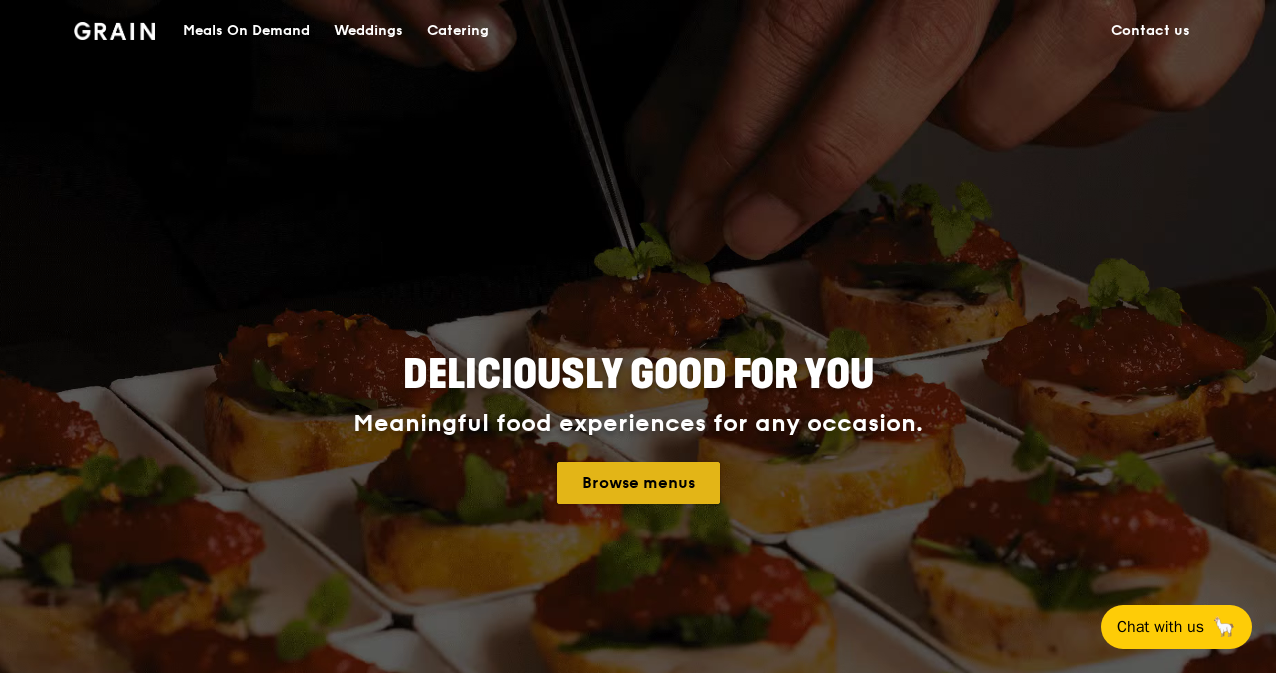 click on "Browse menus" at bounding box center (638, 483) 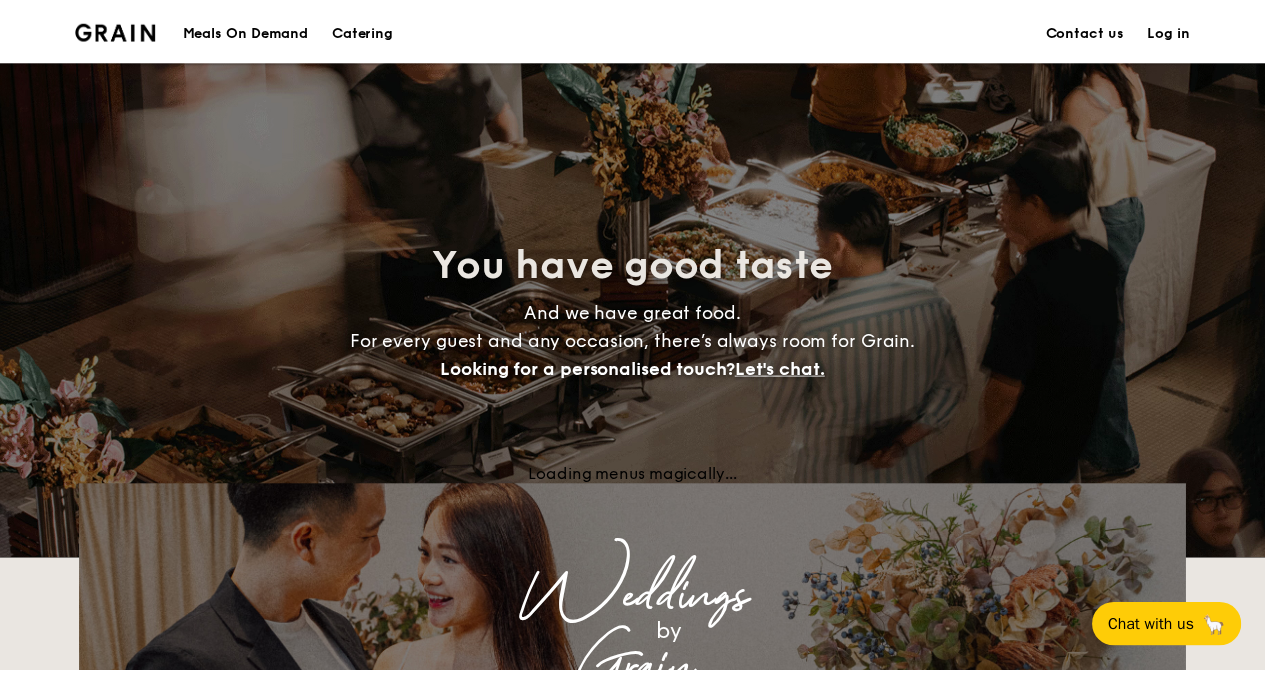 scroll, scrollTop: 0, scrollLeft: 0, axis: both 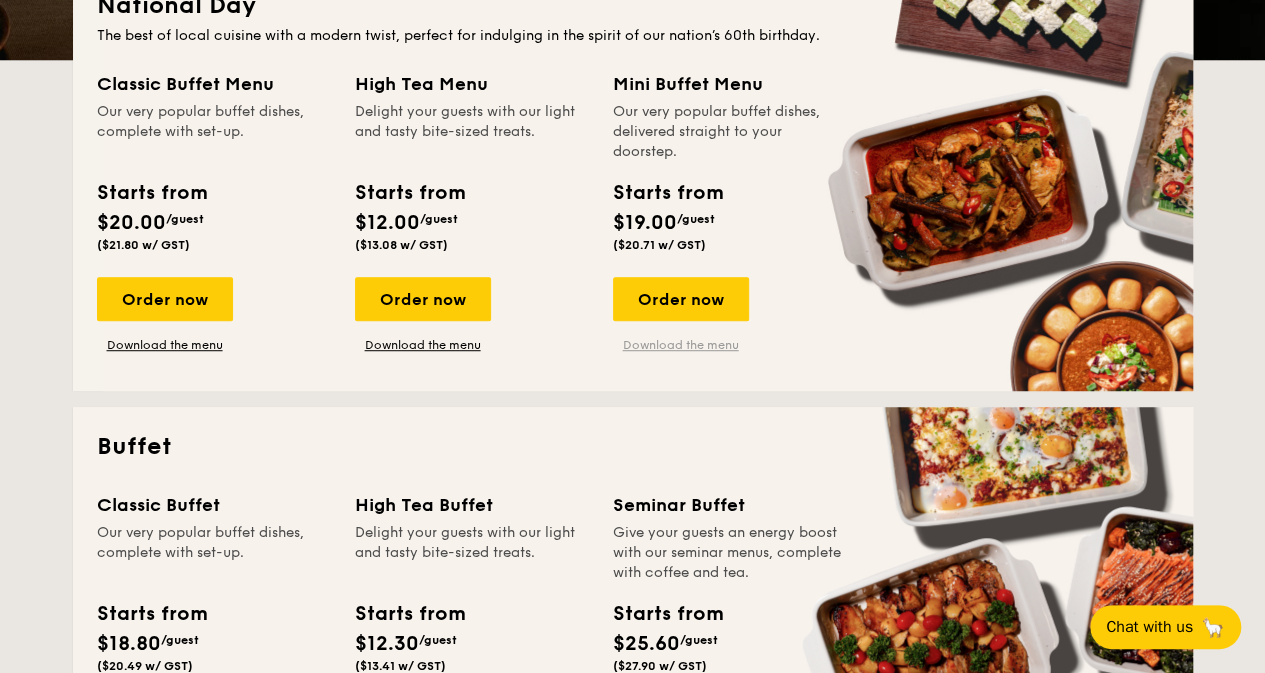 click on "Download the menu" at bounding box center [681, 345] 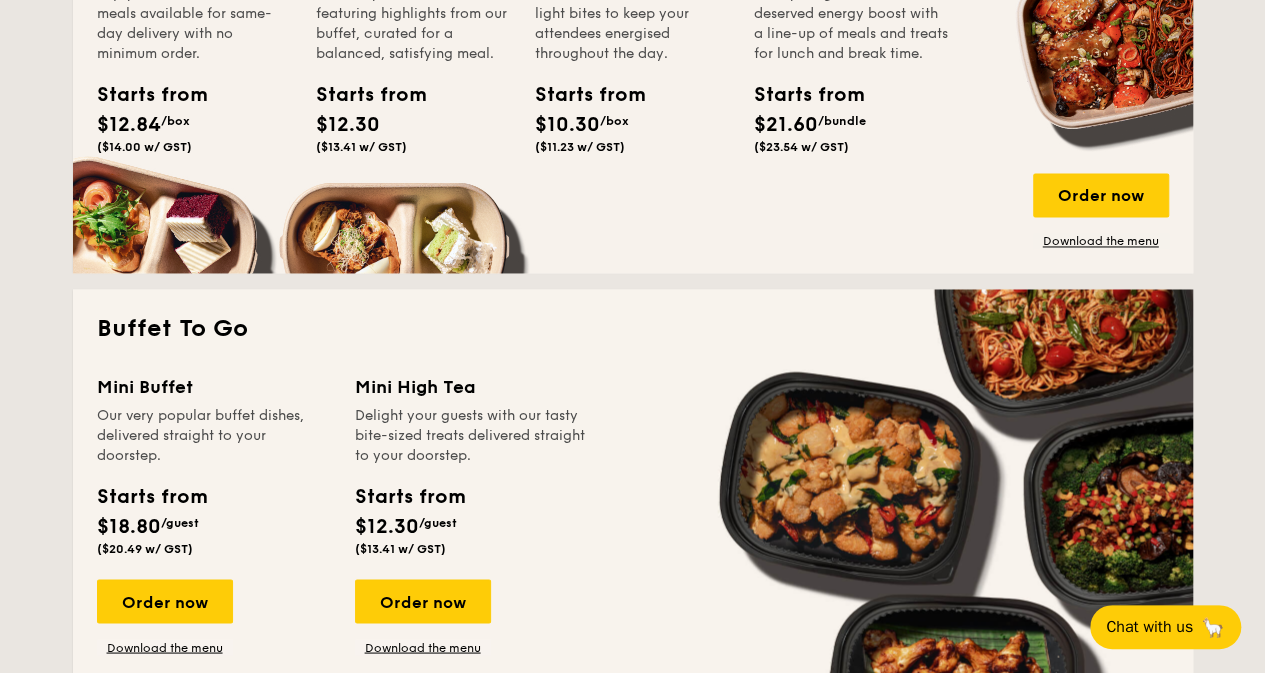 scroll, scrollTop: 1800, scrollLeft: 0, axis: vertical 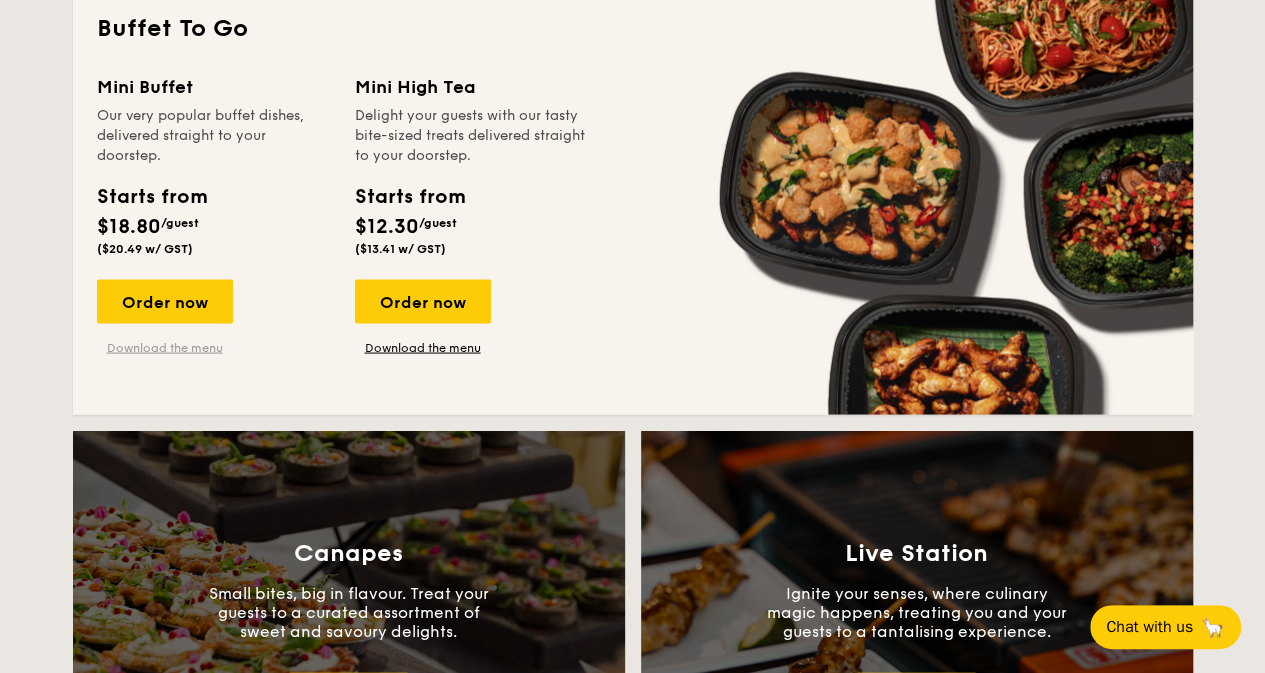 click on "Download the menu" at bounding box center [165, 347] 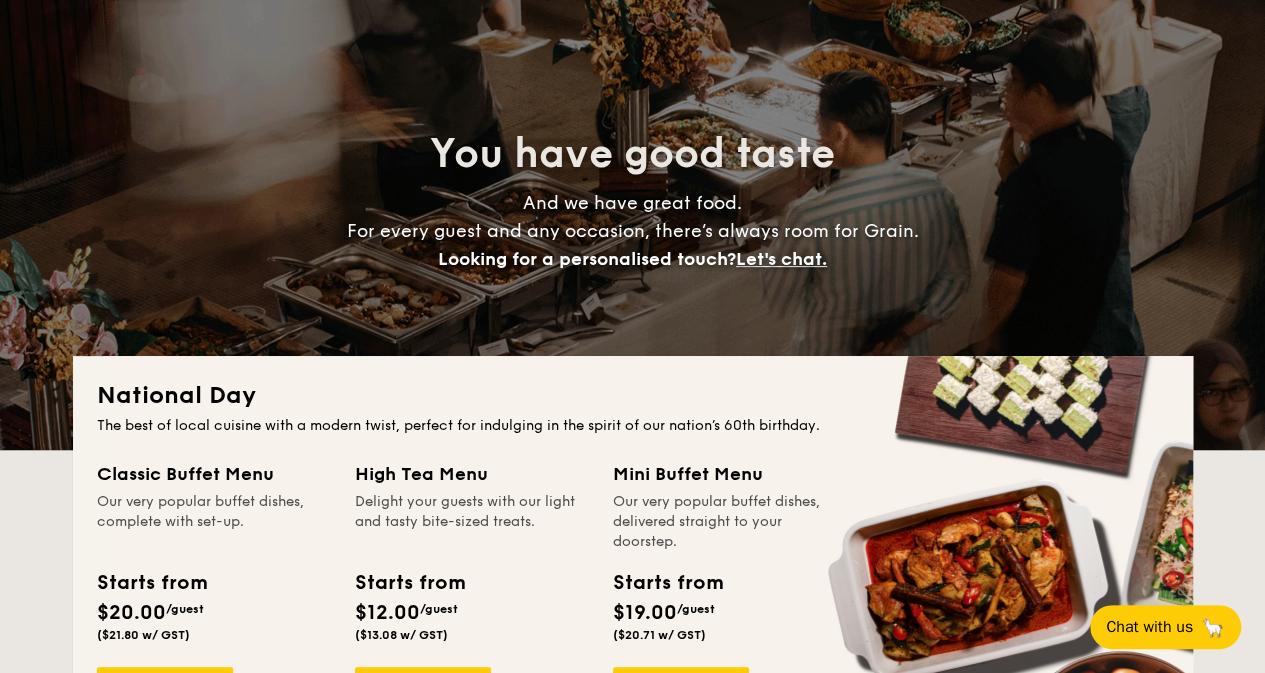 scroll, scrollTop: 0, scrollLeft: 0, axis: both 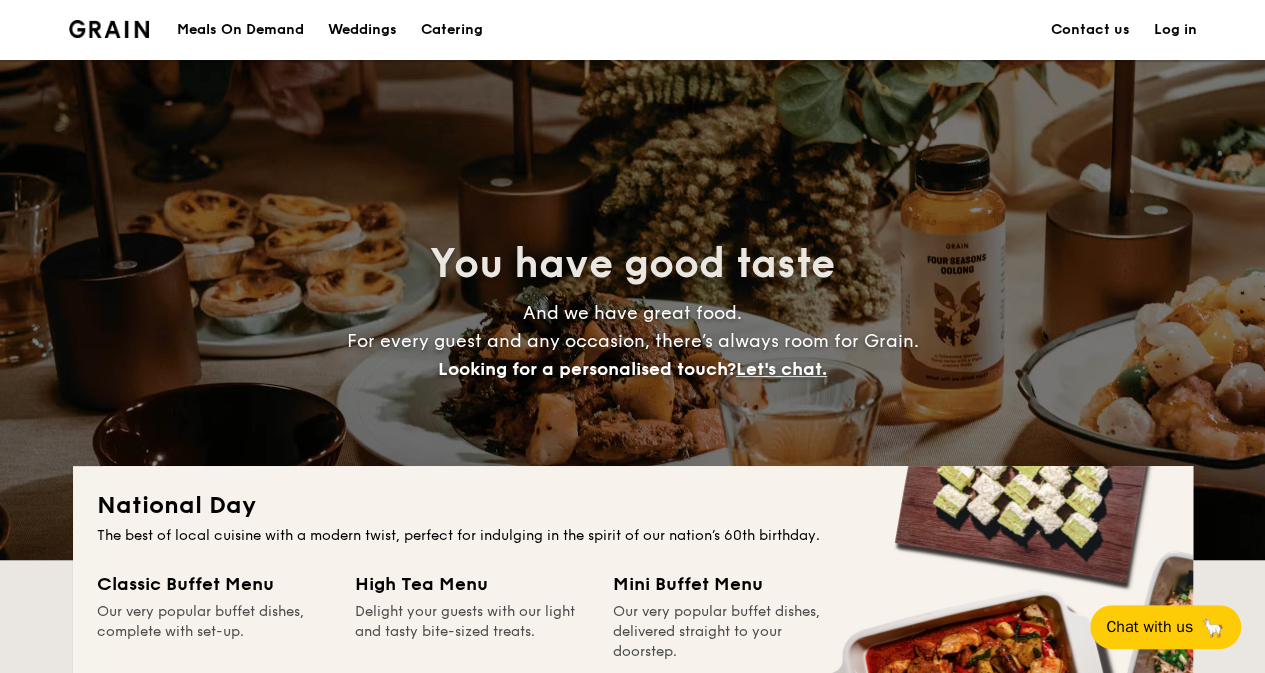 click at bounding box center [109, 29] 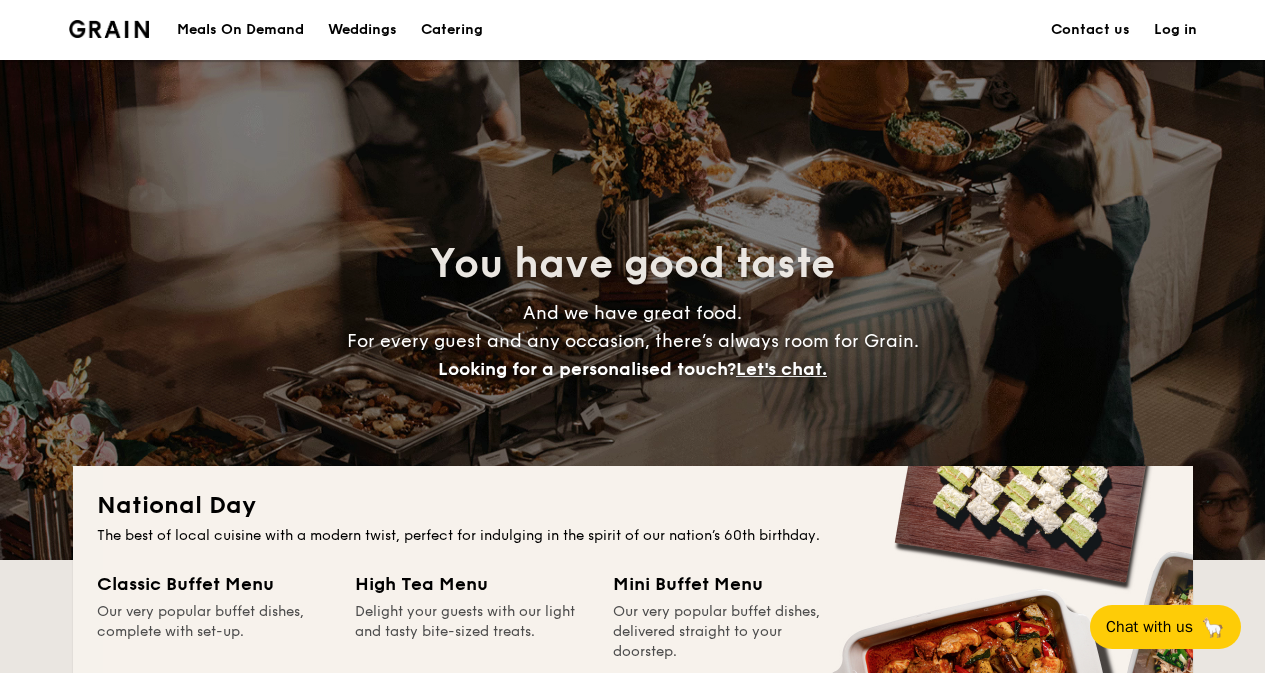 scroll, scrollTop: 0, scrollLeft: 0, axis: both 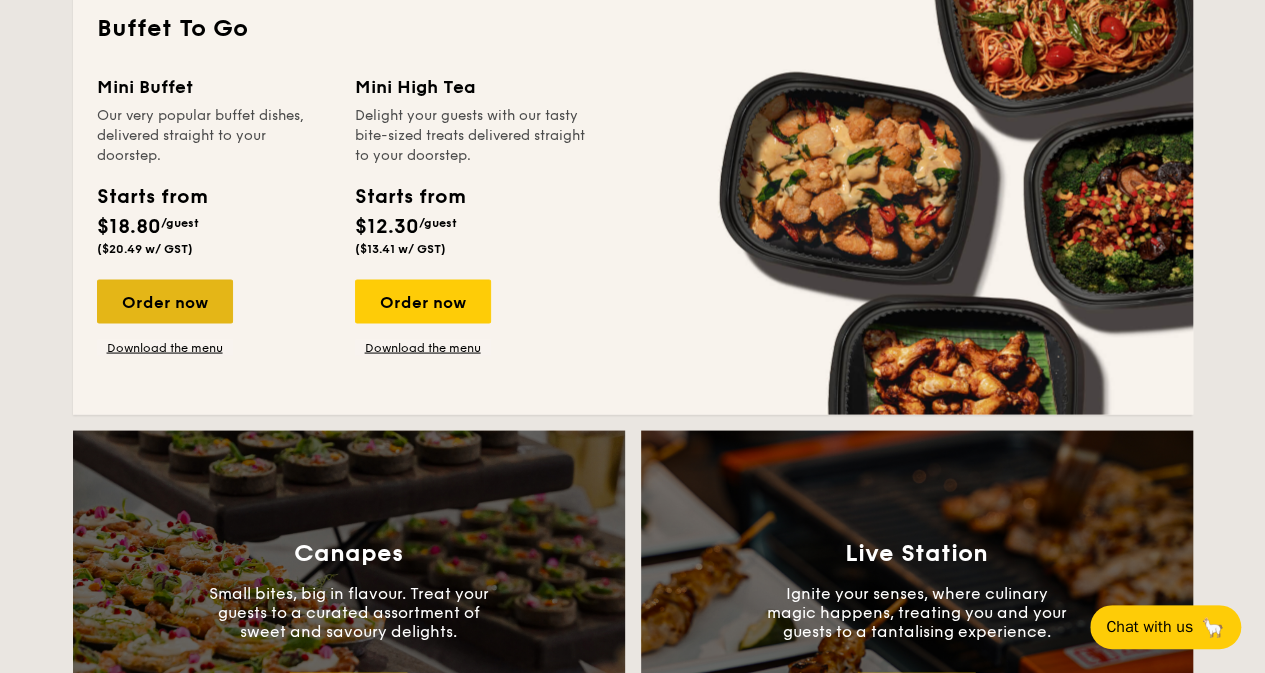 click on "Order now" at bounding box center (165, 301) 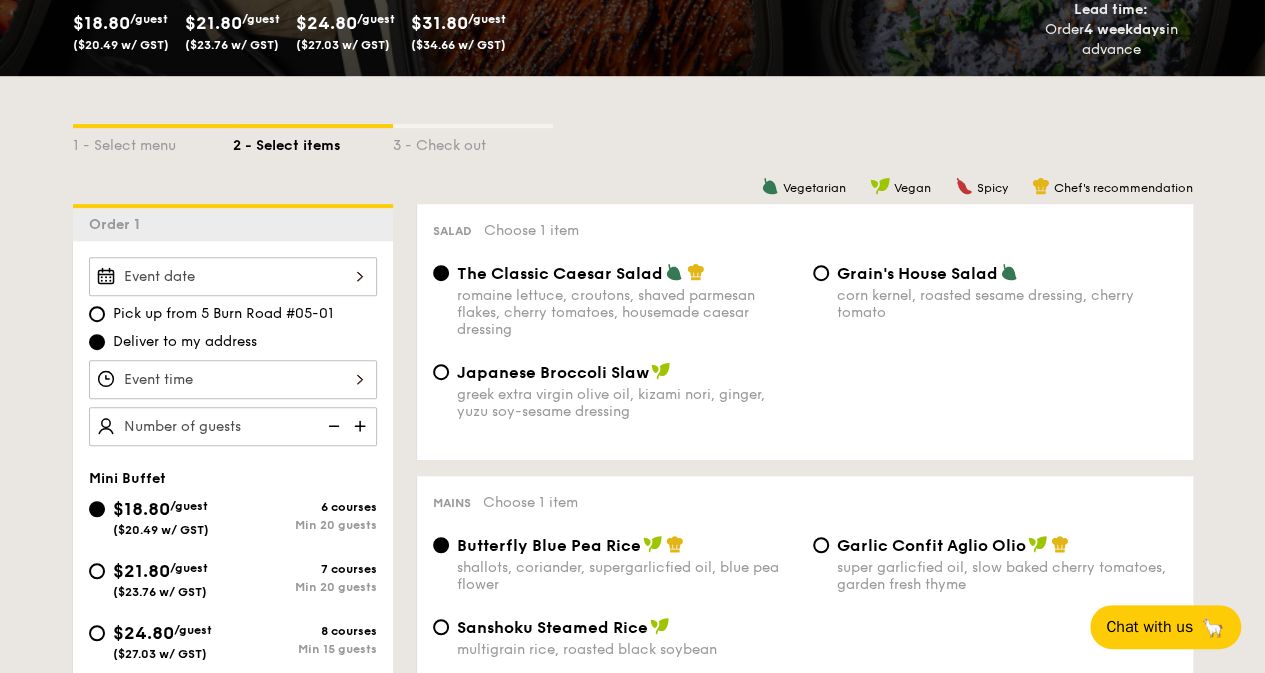 scroll, scrollTop: 500, scrollLeft: 0, axis: vertical 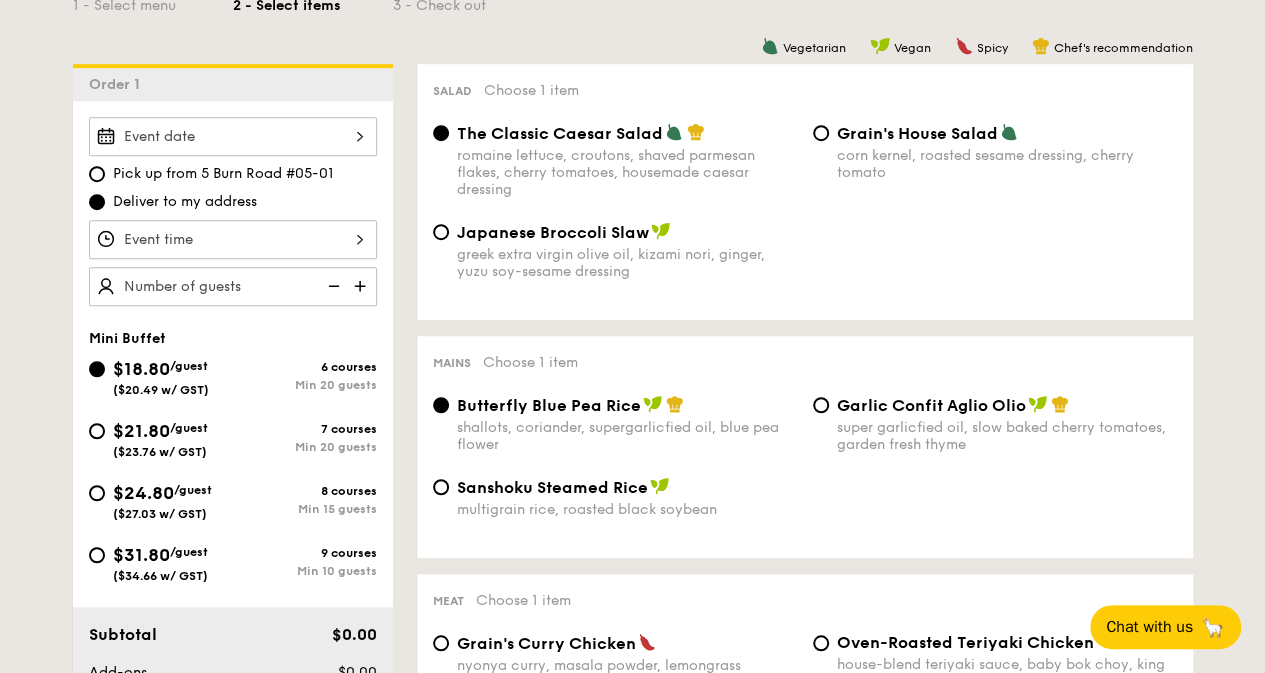 click on "$21.80
/guest
($23.76 w/ GST)" at bounding box center [161, 438] 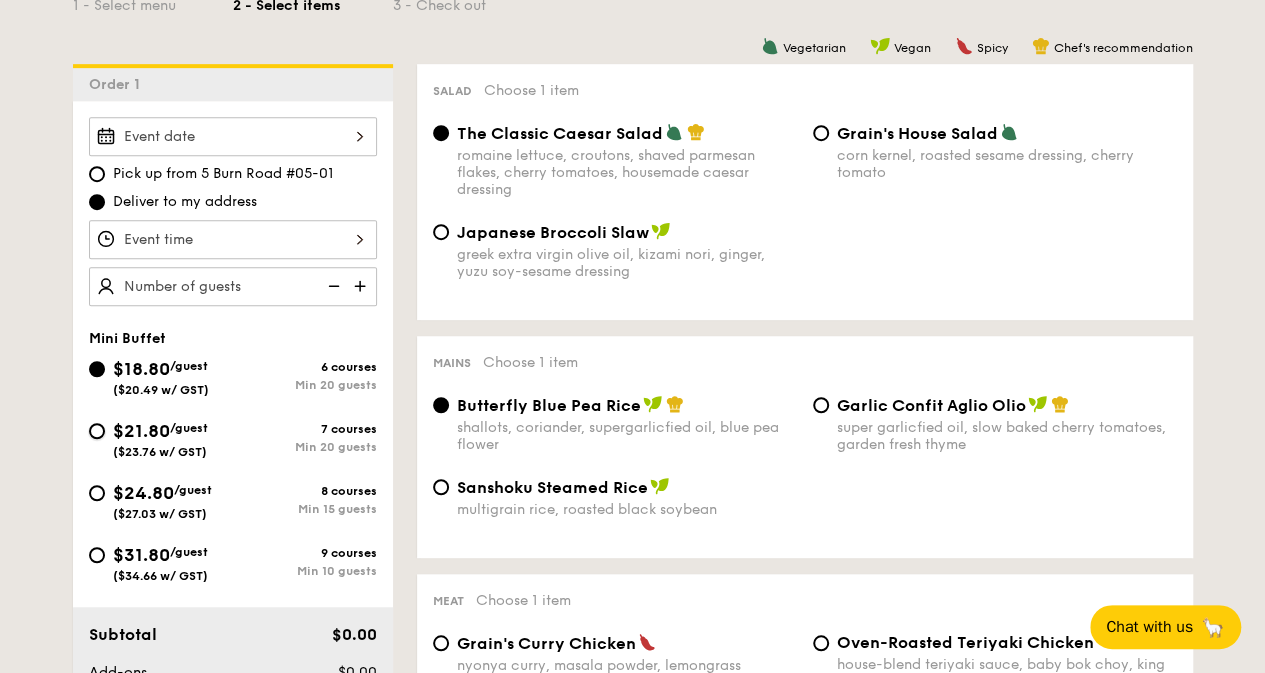click on "$21.80
/guest
($23.76 w/ GST)
7 courses
Min 20 guests" at bounding box center [97, 431] 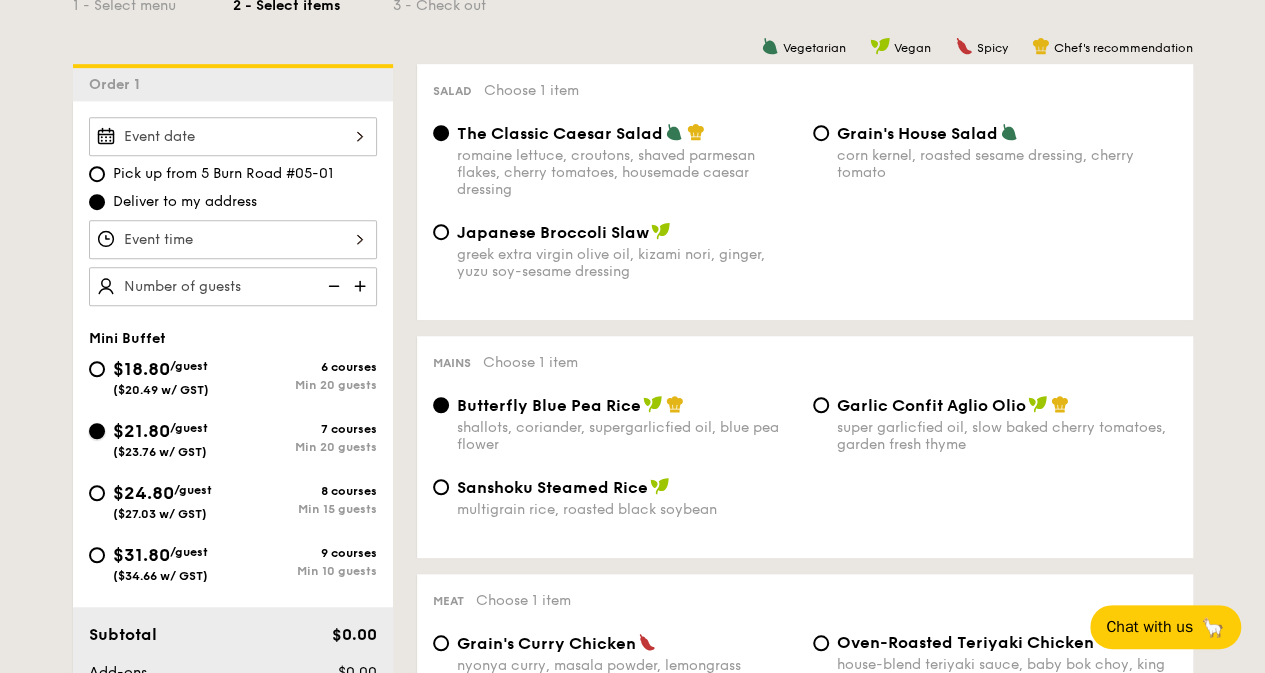 radio on "true" 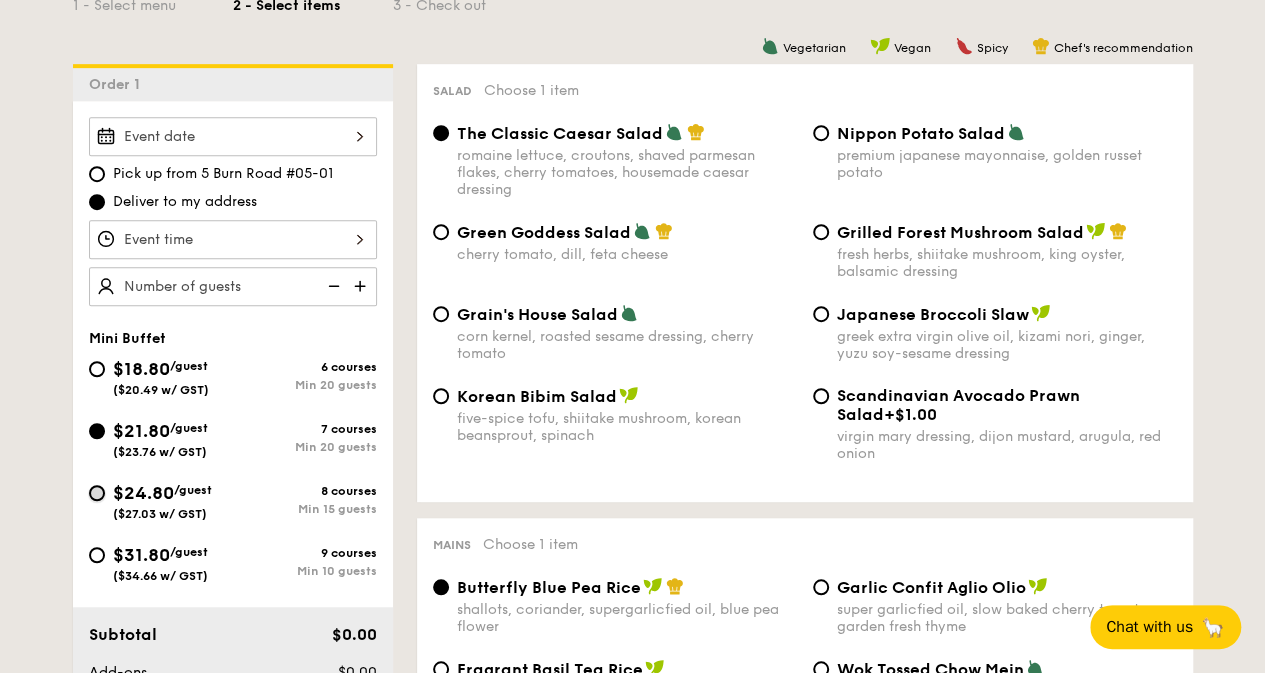 click on "$24.80
/guest
($27.03 w/ GST)
8 courses
Min 15 guests" at bounding box center (97, 493) 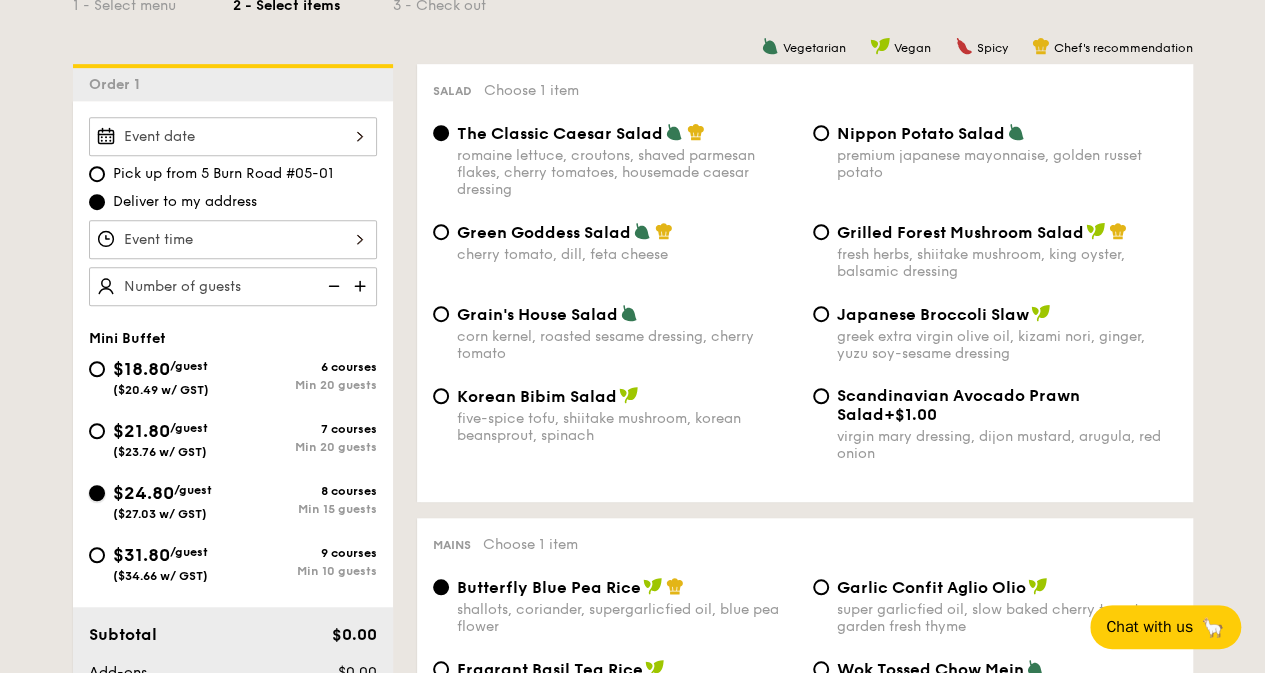 radio on "true" 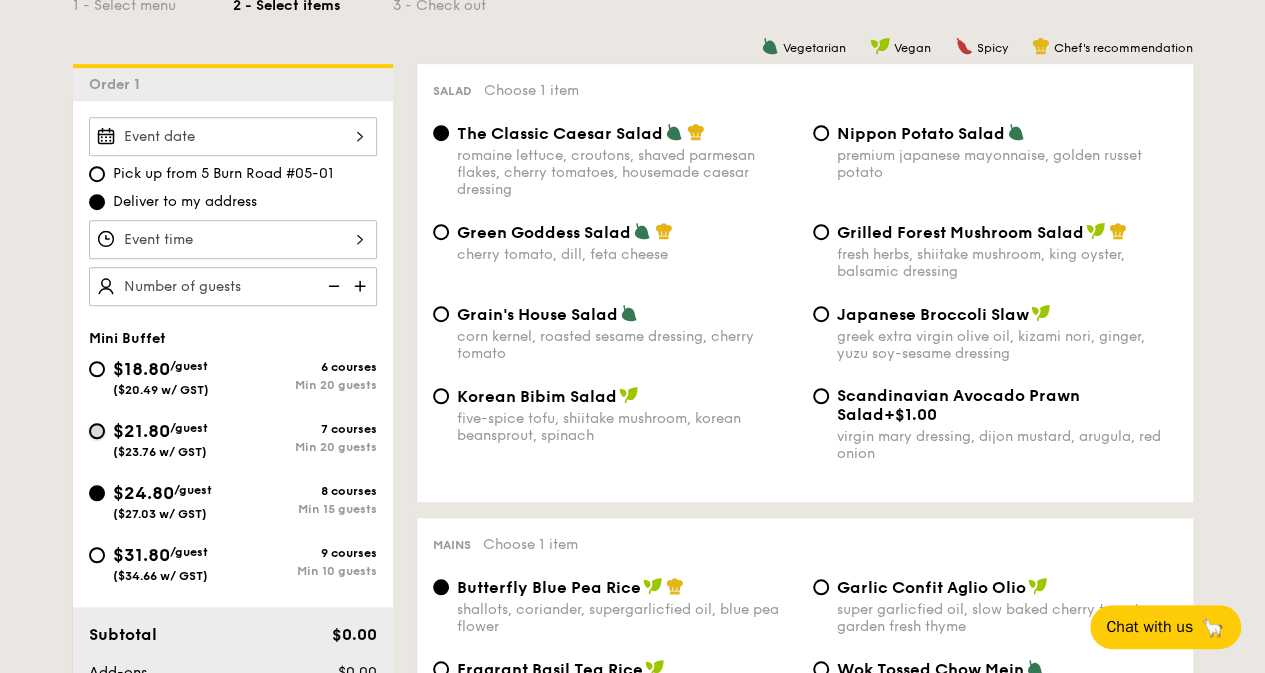 click on "$21.80
/guest
($23.76 w/ GST)
7 courses
Min 20 guests" at bounding box center [97, 431] 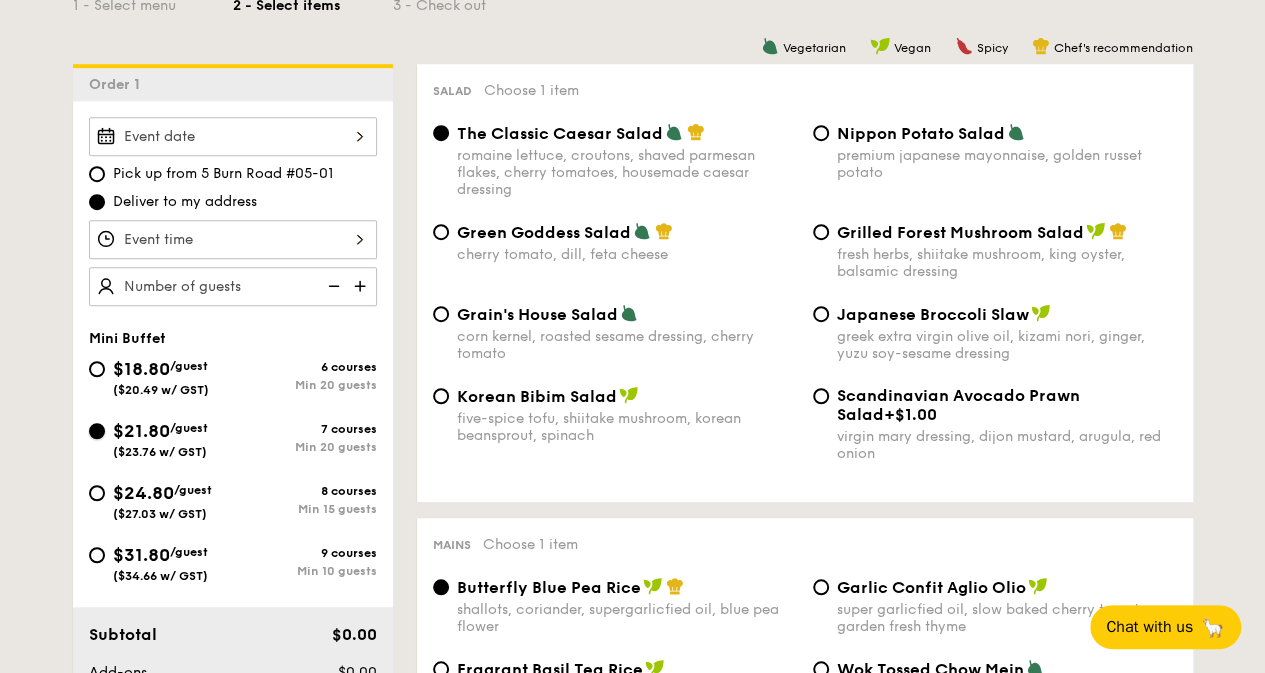 radio on "true" 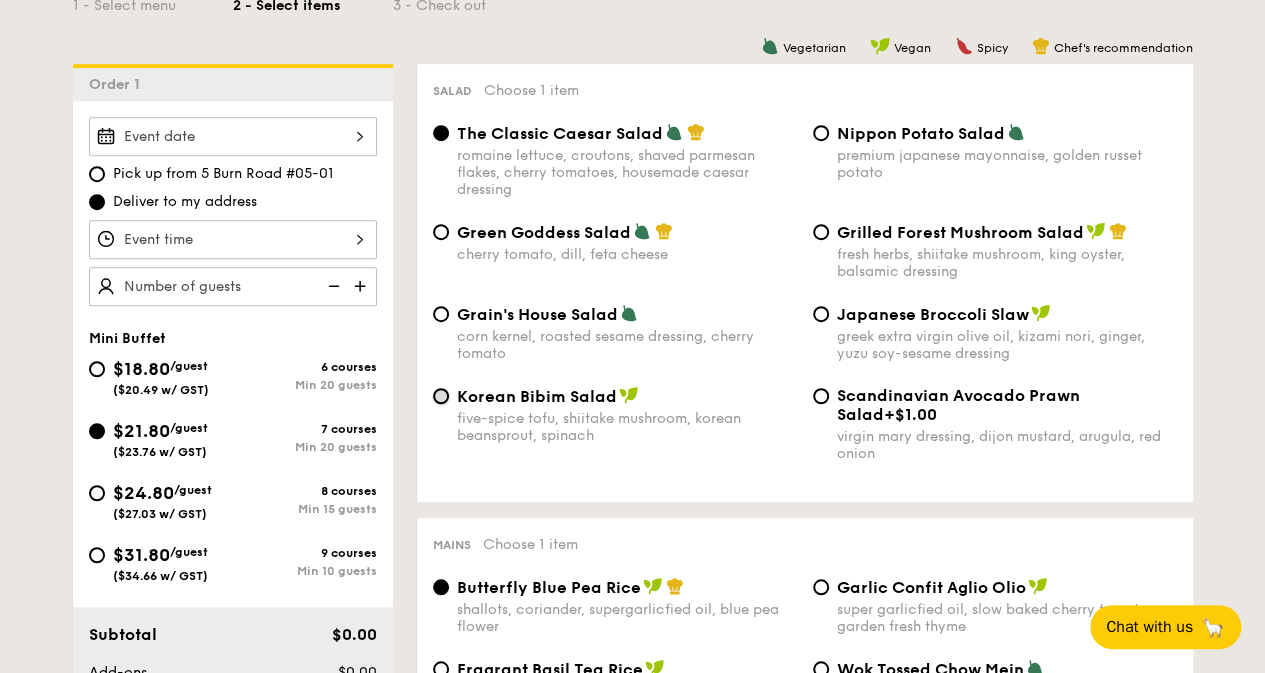 click on "Korean Bibim Salad five-spice tofu, shiitake mushroom, korean beansprout, spinach" at bounding box center [441, 396] 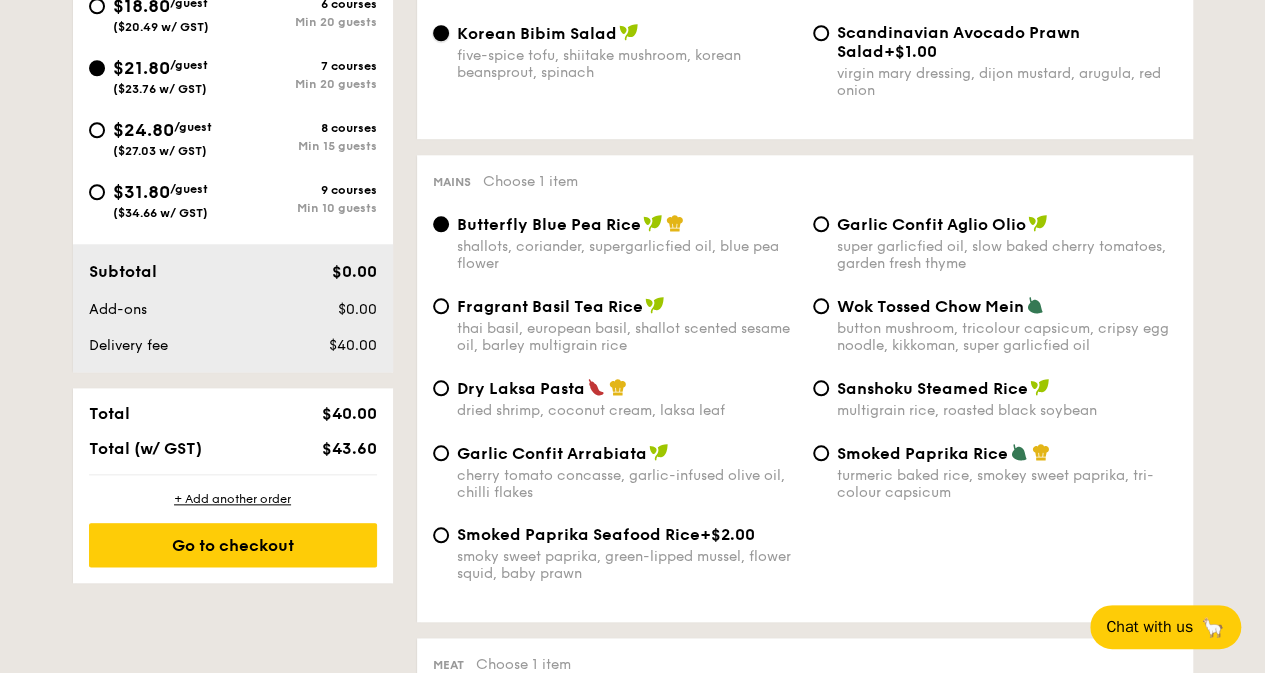 scroll, scrollTop: 900, scrollLeft: 0, axis: vertical 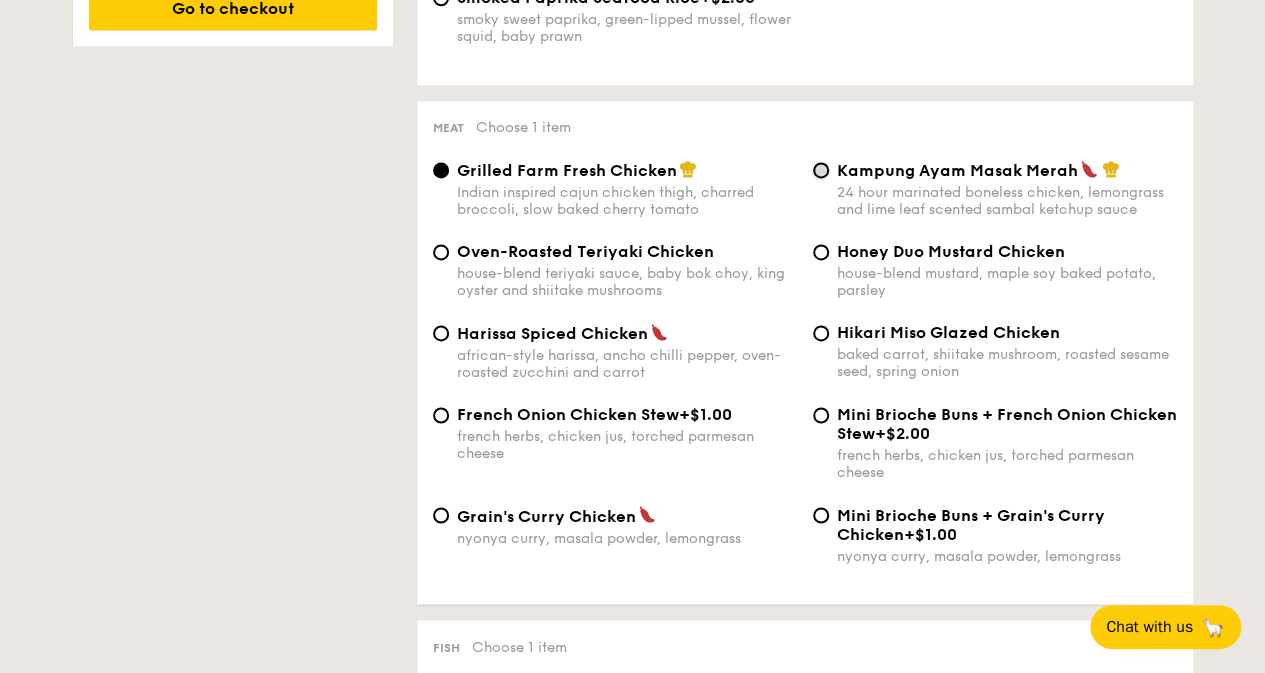click on "Kampung Ayam Masak Merah 24 hour marinated boneless chicken, lemongrass and lime leaf scented sambal ketchup sauce" at bounding box center (821, 170) 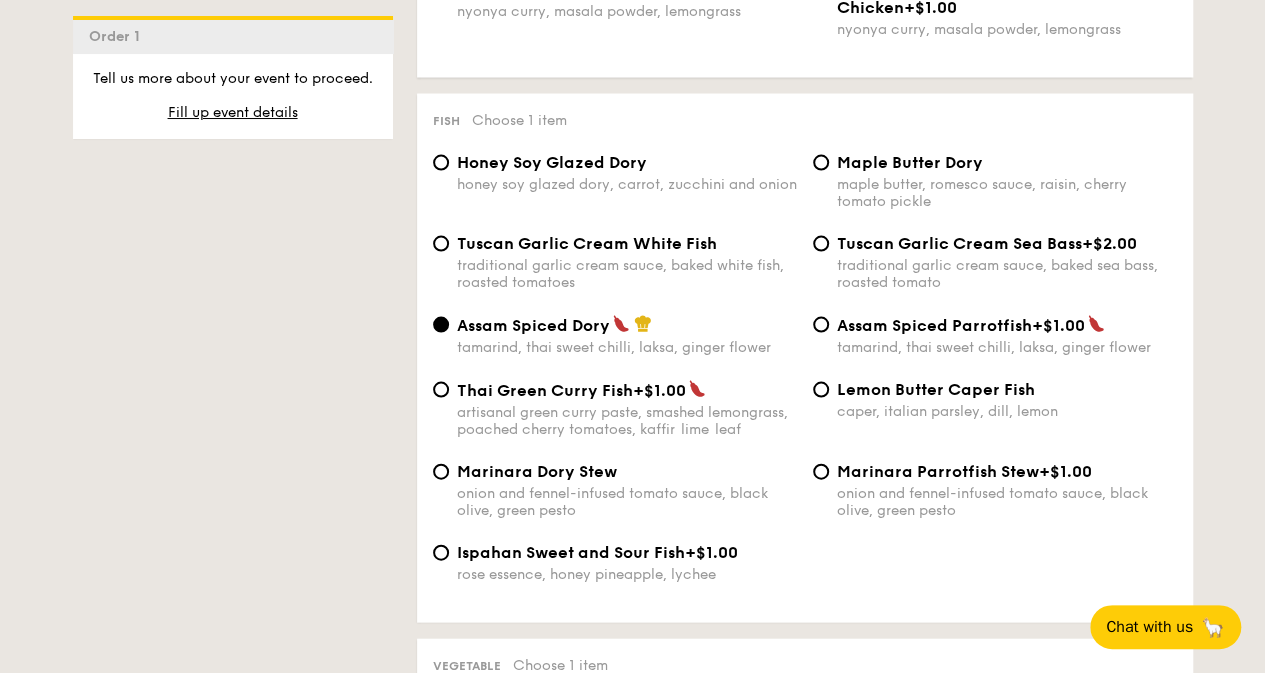 scroll, scrollTop: 1900, scrollLeft: 0, axis: vertical 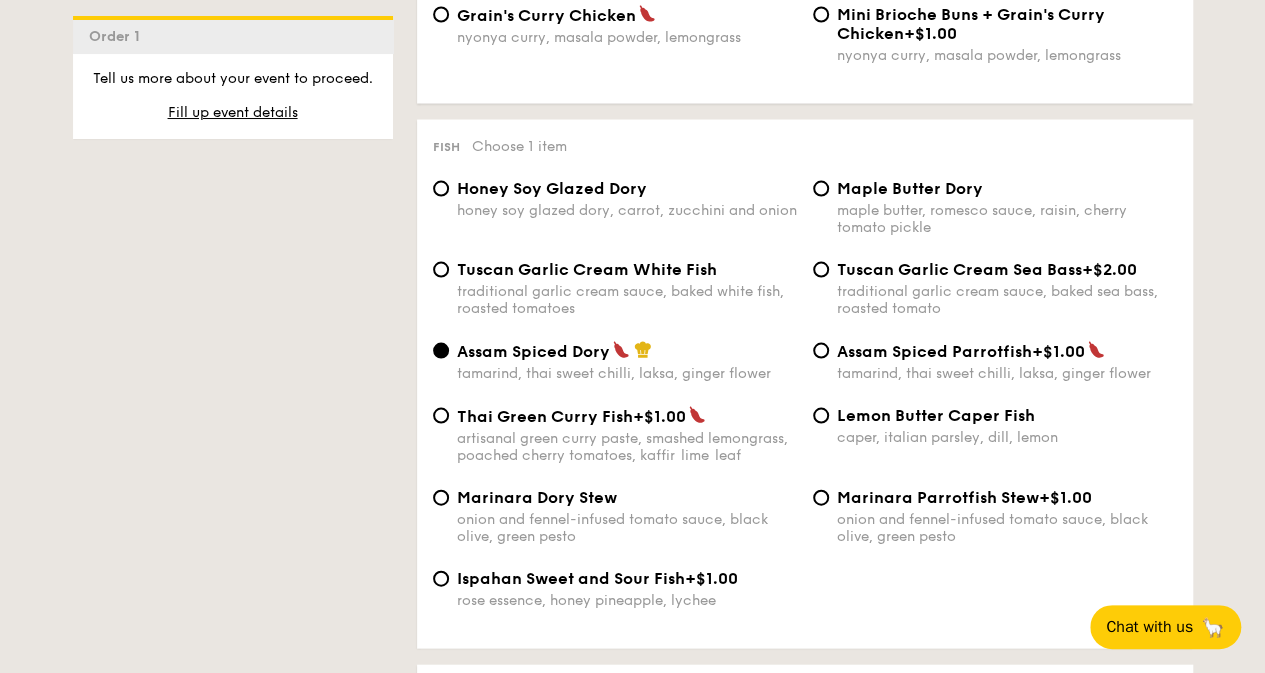 click on "Fish
Choose 1 item
Honey Soy Glazed Dory honey soy glazed dory, carrot, zucchini and onion Maple Butter Dory maple butter, romesco sauce, raisin, cherry tomato pickle Tuscan Garlic Cream White Fish traditional garlic cream sauce, baked white fish, roasted tomatoes  Tuscan Garlic Cream Sea Bass
+$2.00
traditional garlic cream sauce, baked sea bass, roasted tomato Assam Spiced Dory tamarind, thai sweet chilli, laksa, ginger flower Assam Spiced Parrotfish
+$1.00
tamarind, thai sweet chilli, laksa, ginger flower Thai Green Curry Fish
+$1.00
artisanal green curry paste, smashed lemongrass, poached cherry tomatoes, kaffir lime leaf Lemon Butter Caper Fish caper, italian parsley, dill, lemon Marinara Dory Stew onion and fennel-infused tomato sauce, black olive, green pesto Marinara Parrotfish Stew
+$1.00
onion and fennel-infused tomato sauce, black olive, green pesto Ispahan Sweet and Sour Fish
+$1.00" at bounding box center [805, 384] 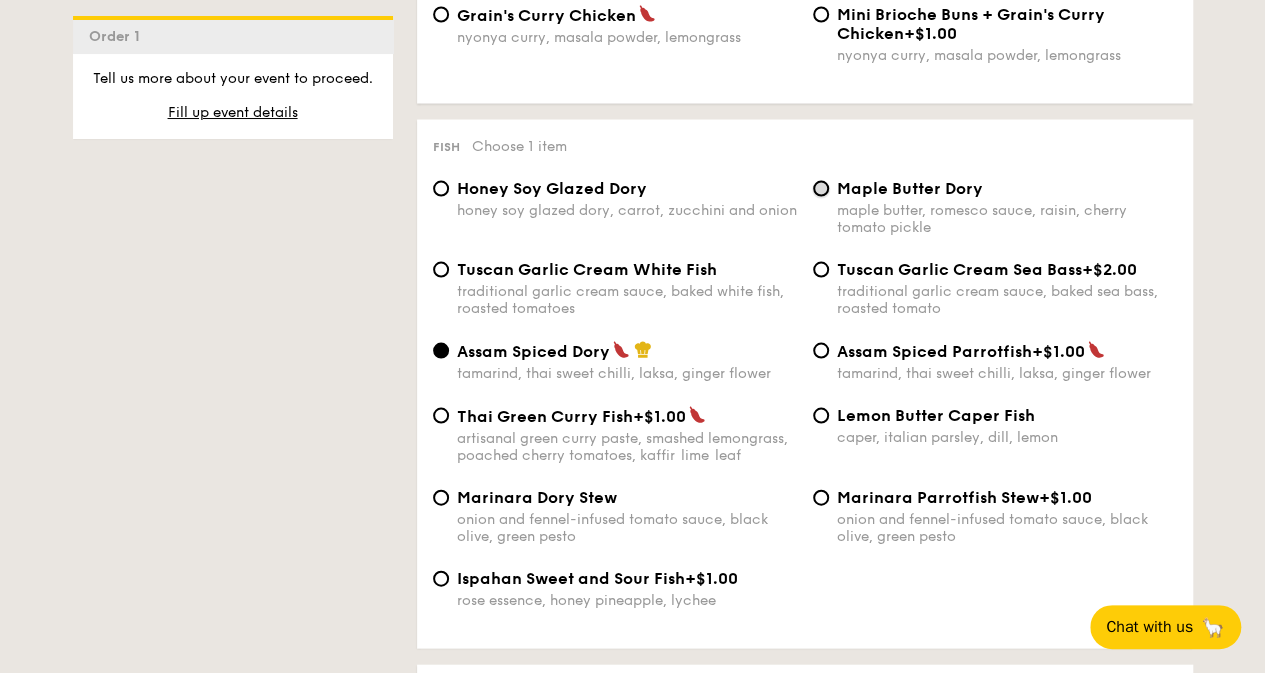 click on "Maple Butter Dory maple butter, romesco sauce, raisin, cherry tomato pickle" at bounding box center (821, 189) 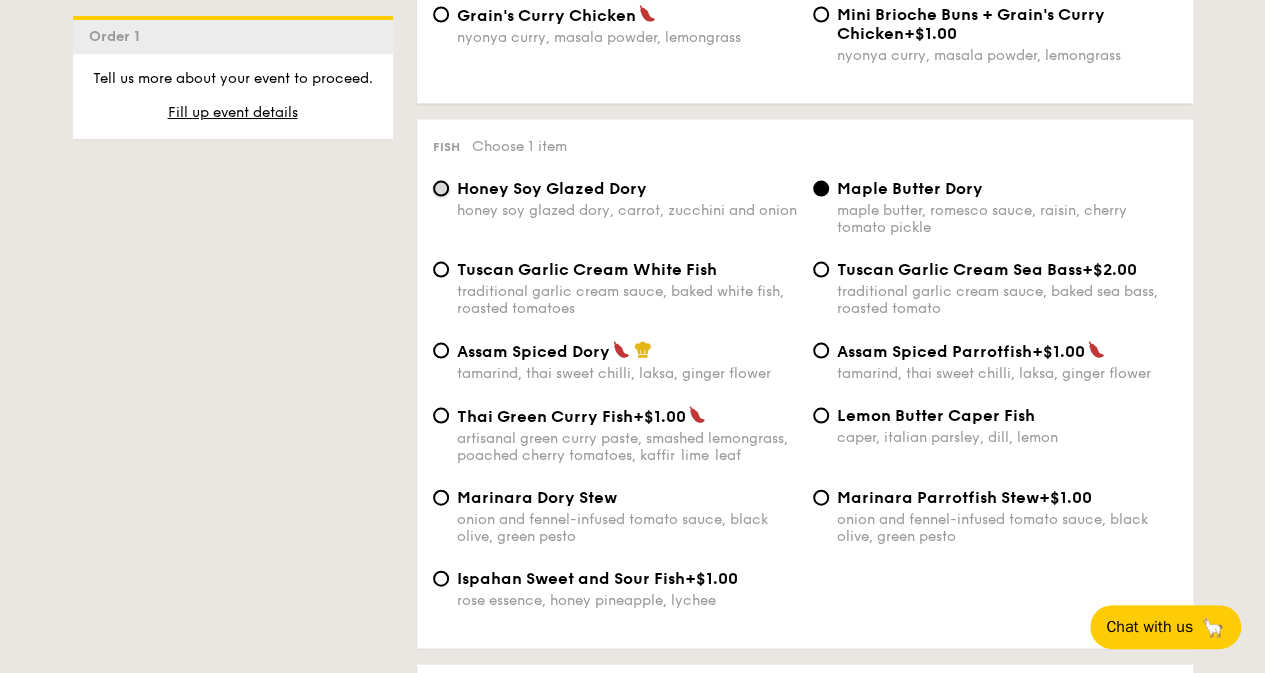 click on "Honey Soy Glazed Dory honey soy glazed dory, carrot, zucchini and onion" at bounding box center (441, 189) 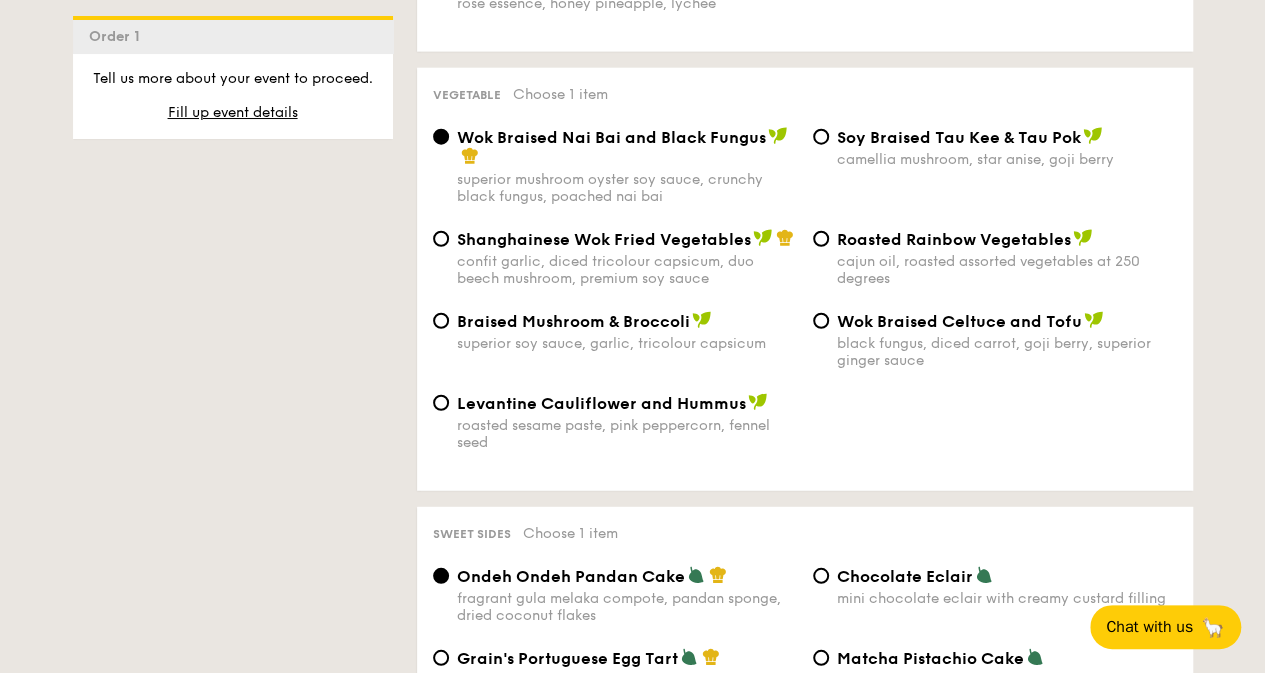 scroll, scrollTop: 2500, scrollLeft: 0, axis: vertical 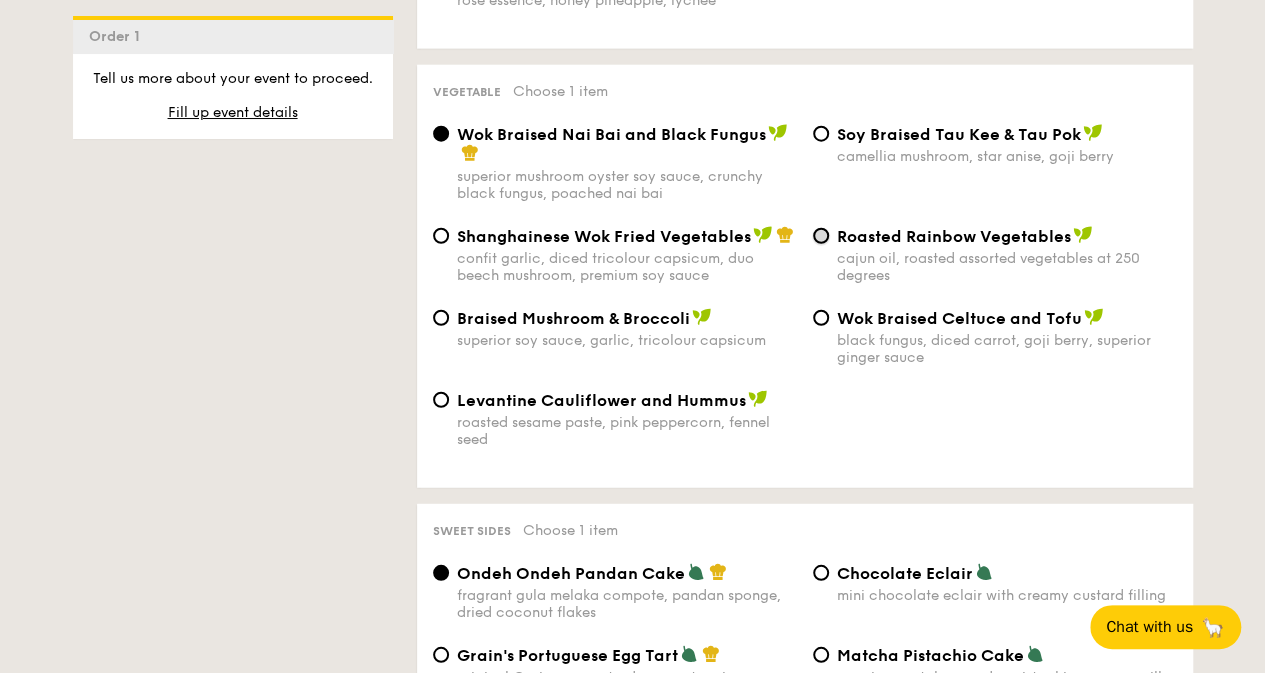 click on "Roasted Rainbow Vegetables cajun oil, roasted assorted vegetables at 250 degrees" at bounding box center [821, 236] 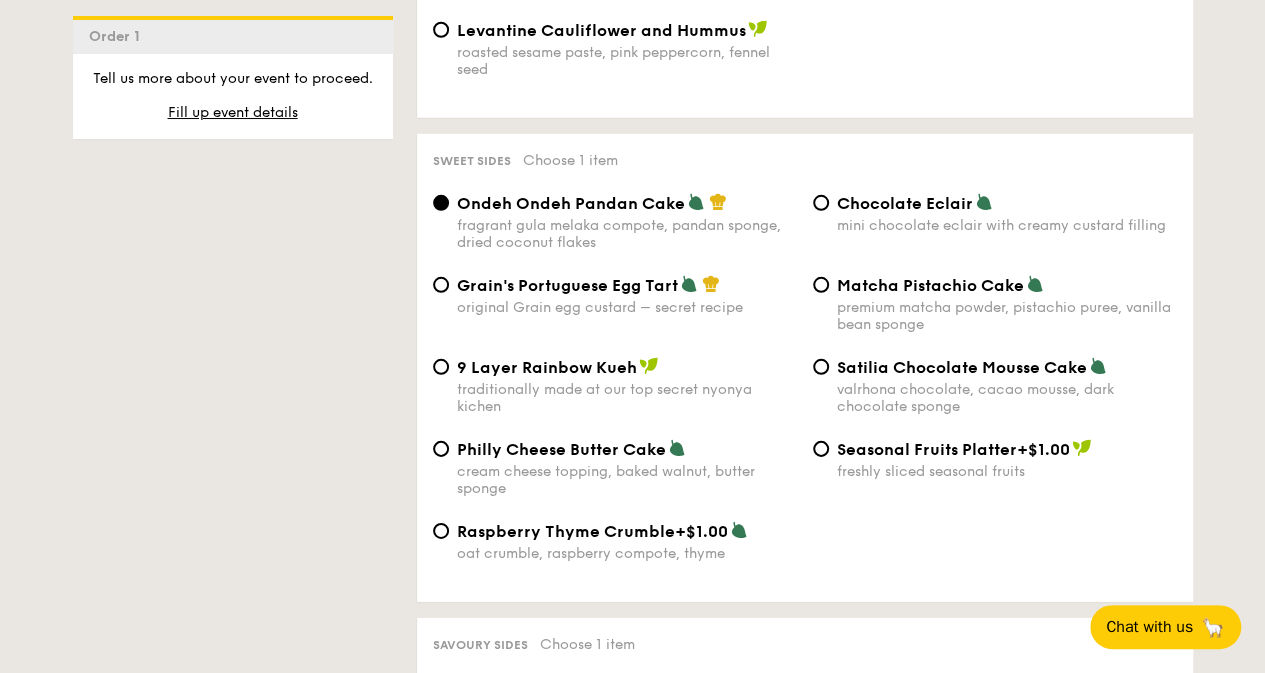 scroll, scrollTop: 2900, scrollLeft: 0, axis: vertical 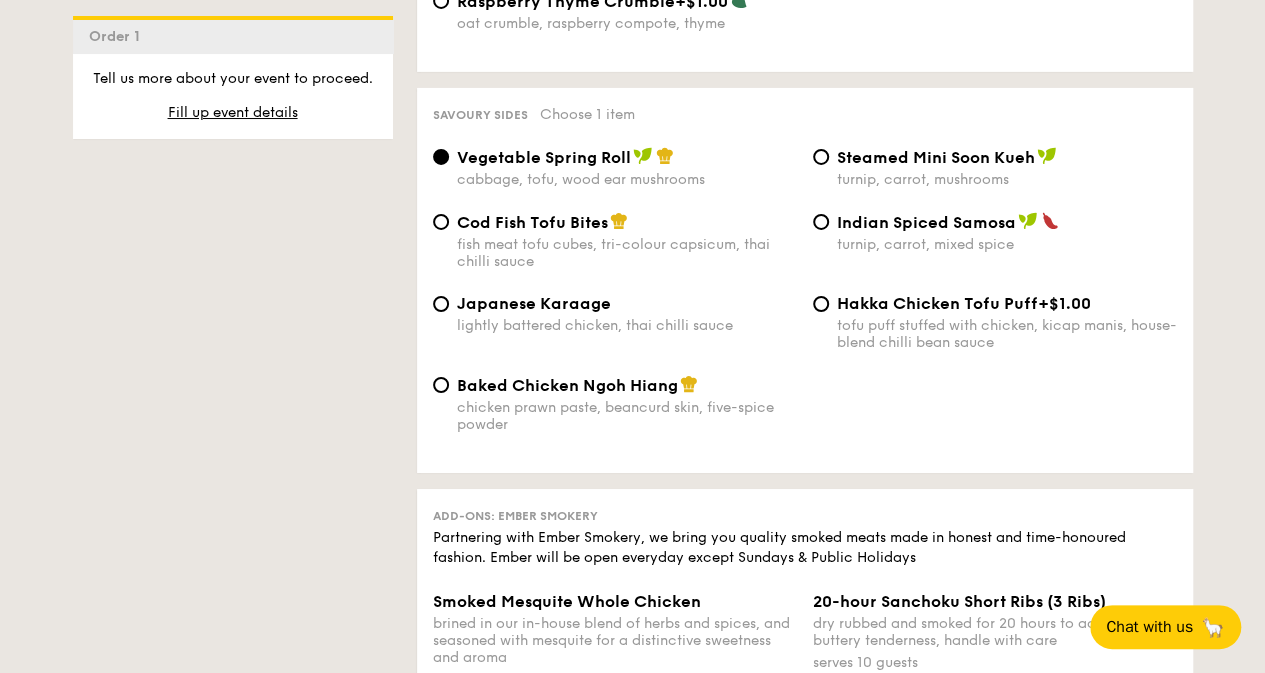 click on "Cod Fish Tofu Bites fish meat tofu cubes, tri-colour capsicum, thai chilli sauce" at bounding box center [615, 241] 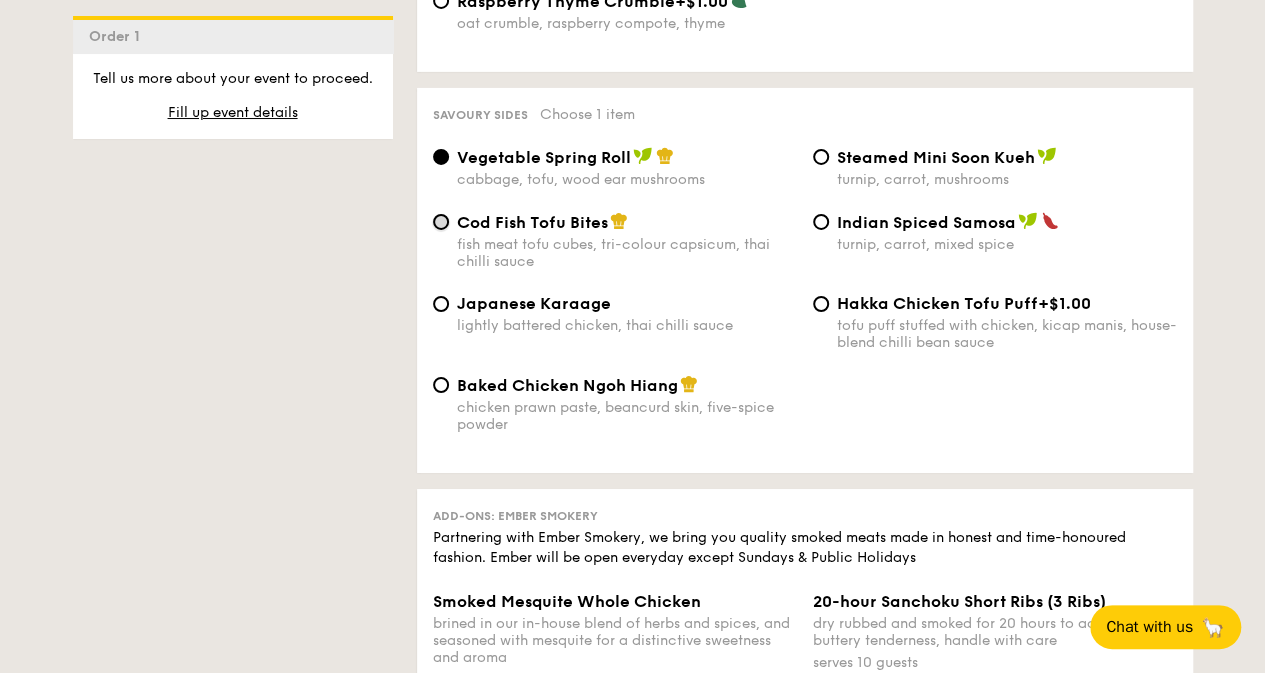 click on "Cod Fish Tofu Bites fish meat tofu cubes, tri-colour capsicum, thai chilli sauce" at bounding box center [441, 222] 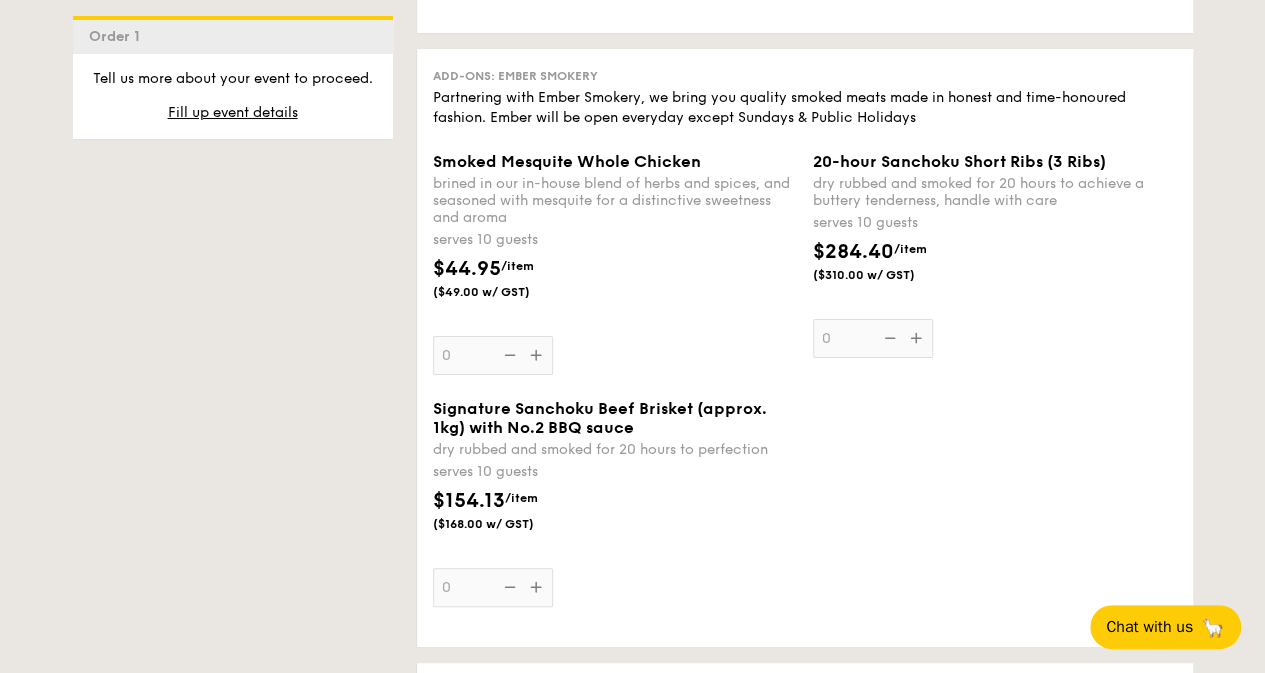 scroll, scrollTop: 3900, scrollLeft: 0, axis: vertical 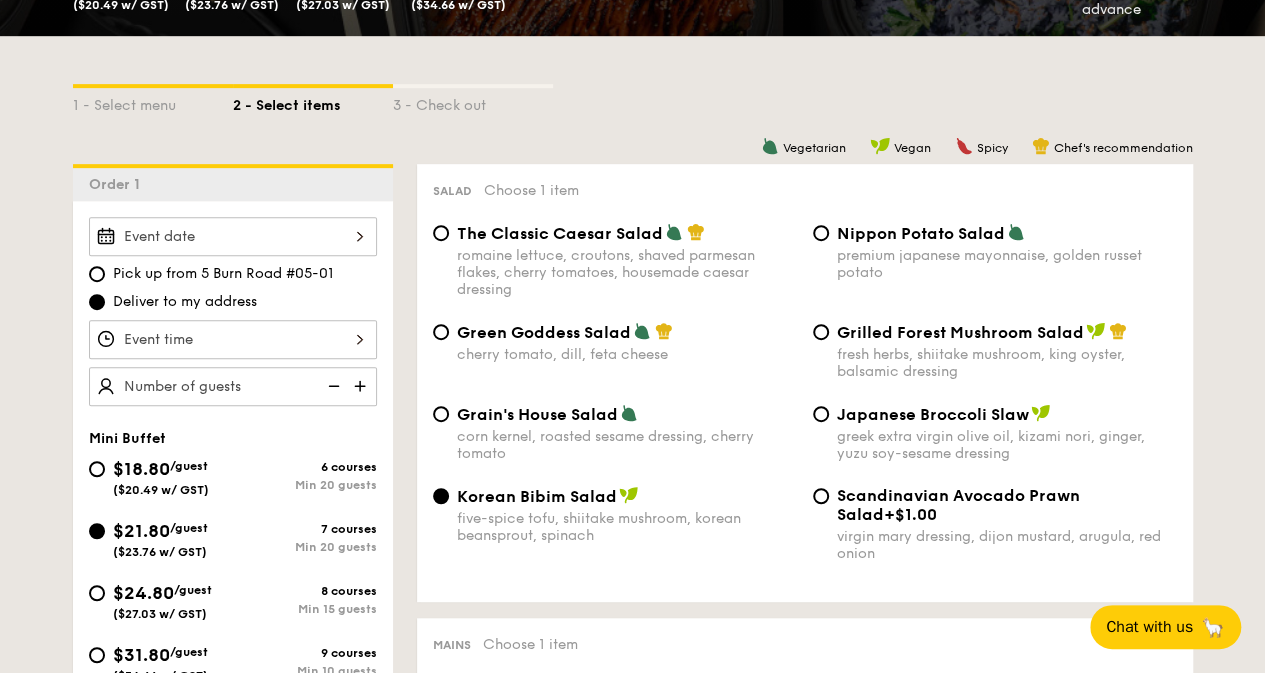 click at bounding box center [233, 236] 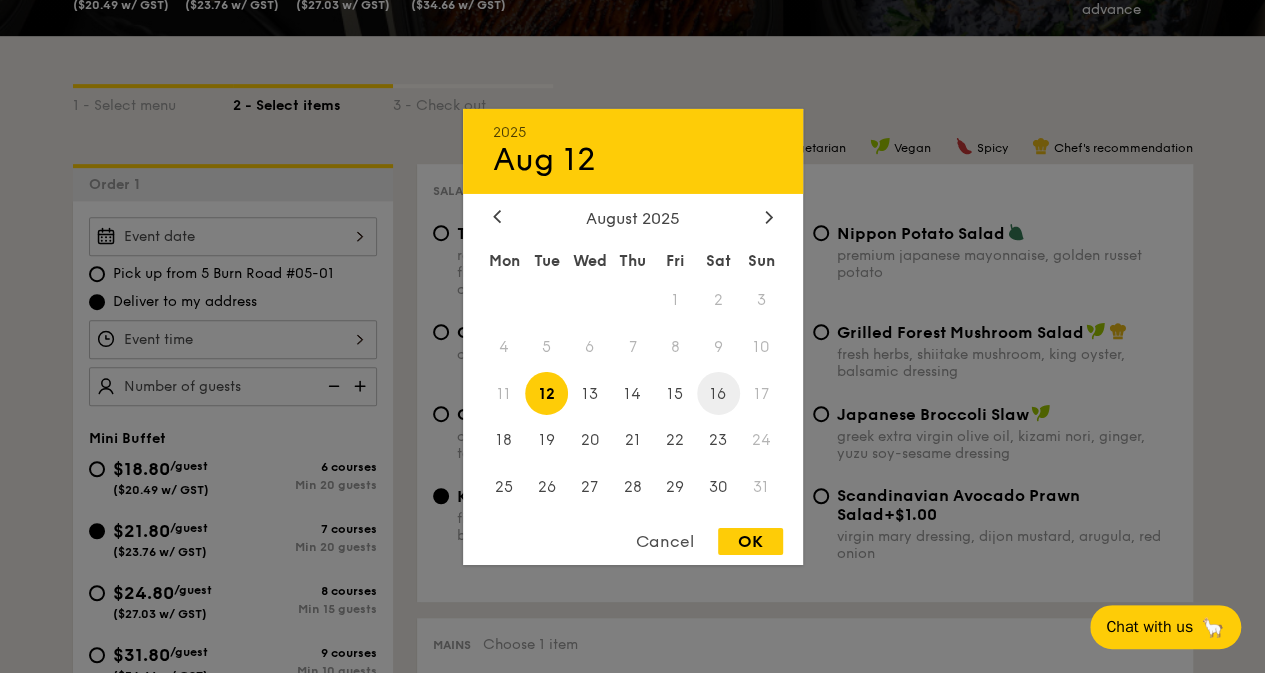 click on "16" at bounding box center [718, 393] 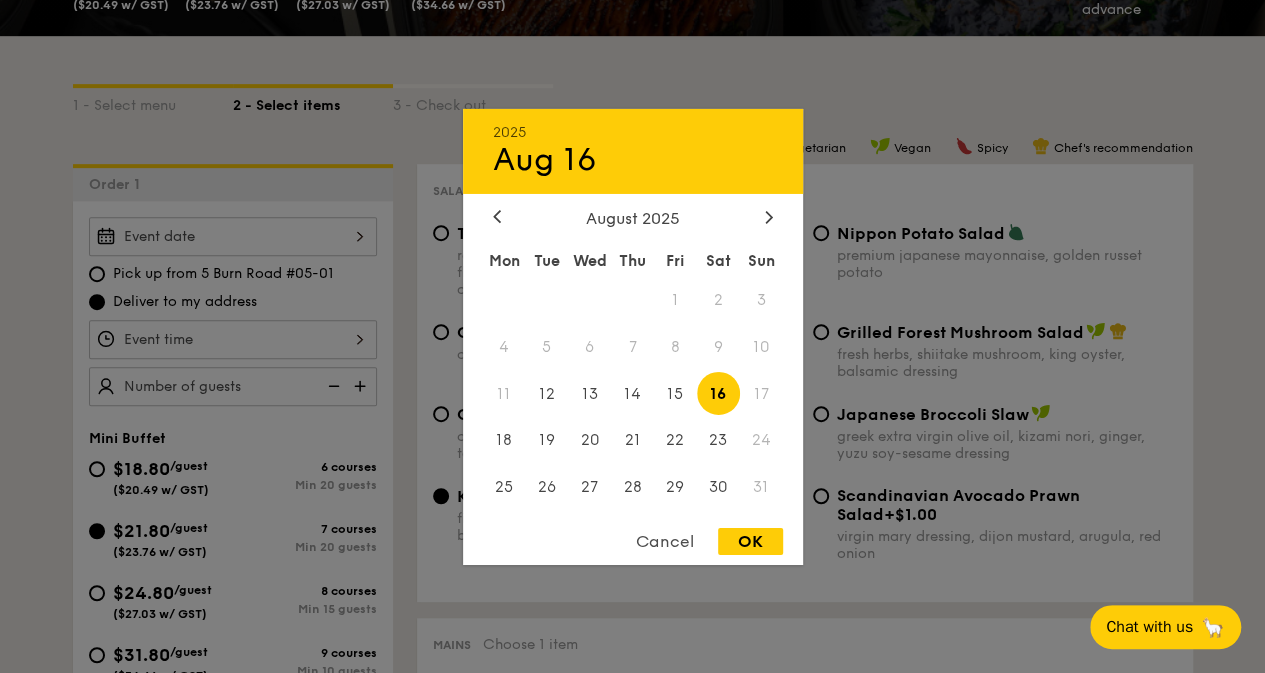 click on "OK" at bounding box center [750, 541] 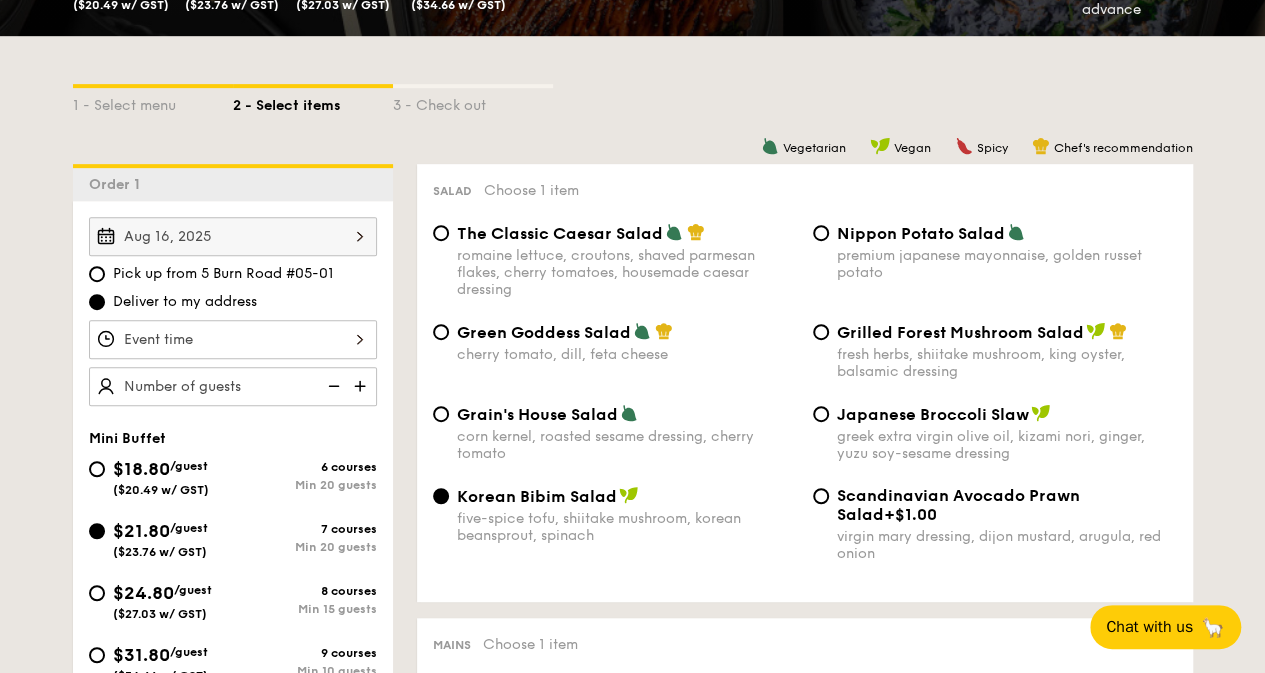 click at bounding box center [233, 339] 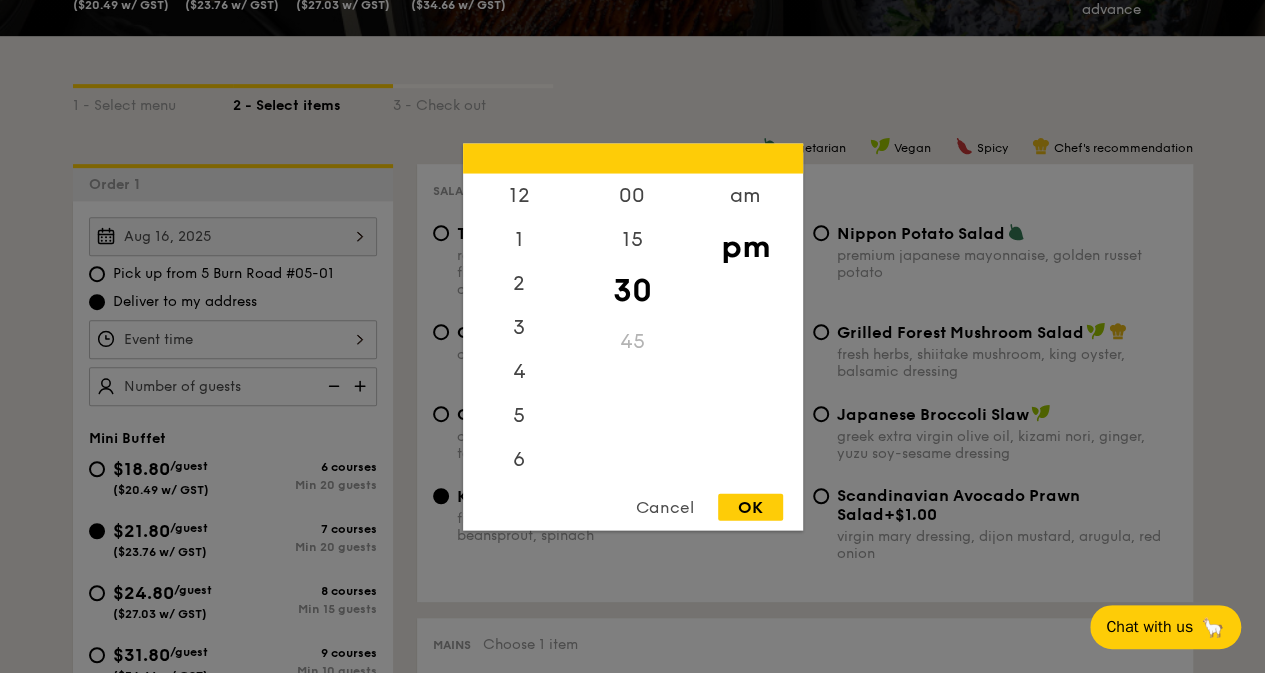 scroll, scrollTop: 88, scrollLeft: 0, axis: vertical 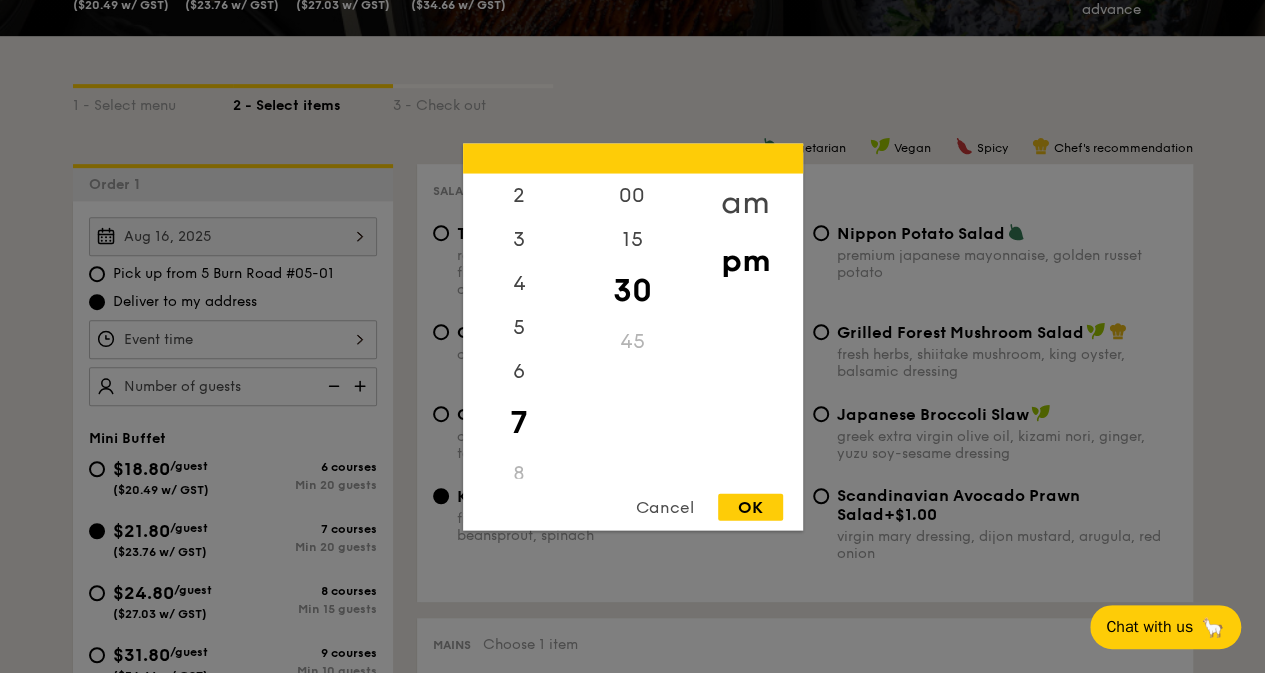 click on "am" at bounding box center [745, 202] 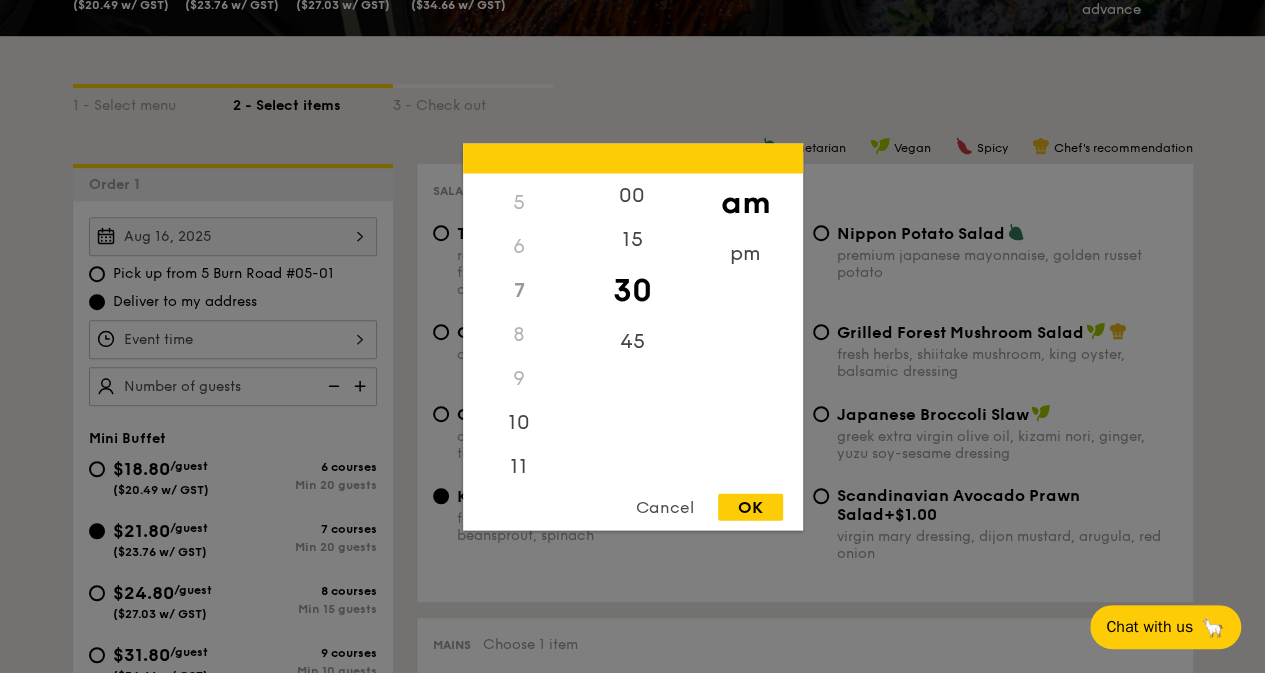 scroll, scrollTop: 222, scrollLeft: 0, axis: vertical 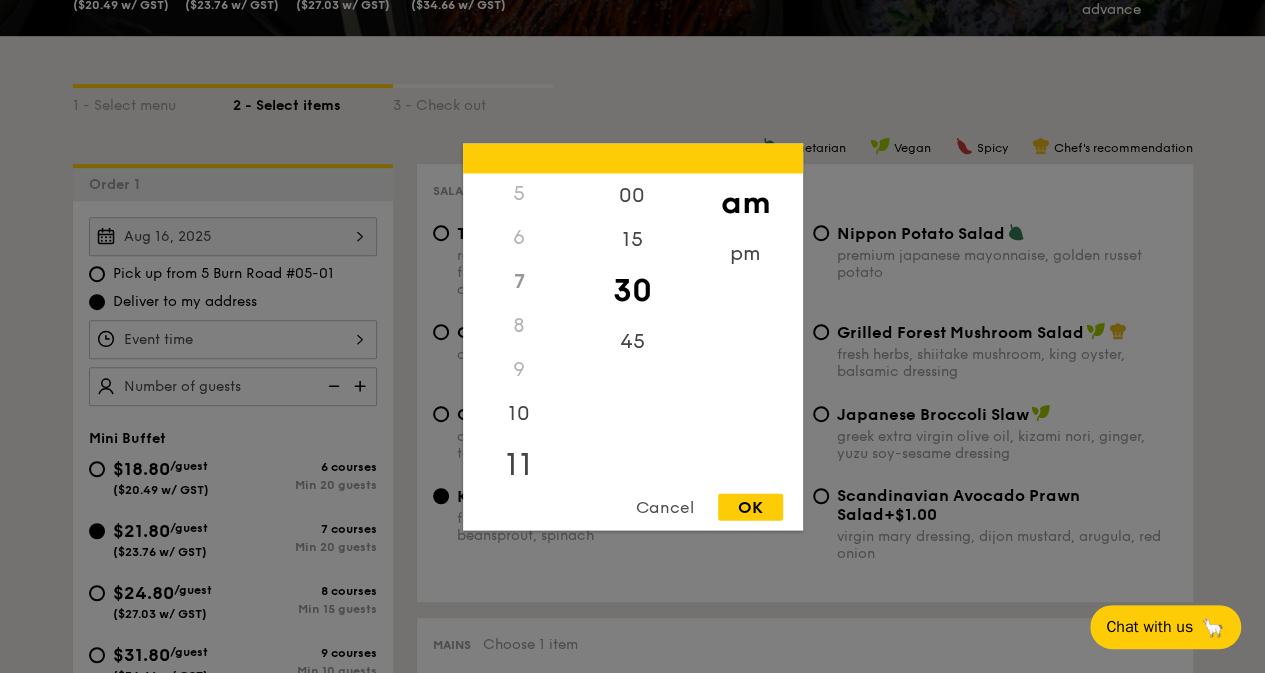 click on "11" at bounding box center [519, 464] 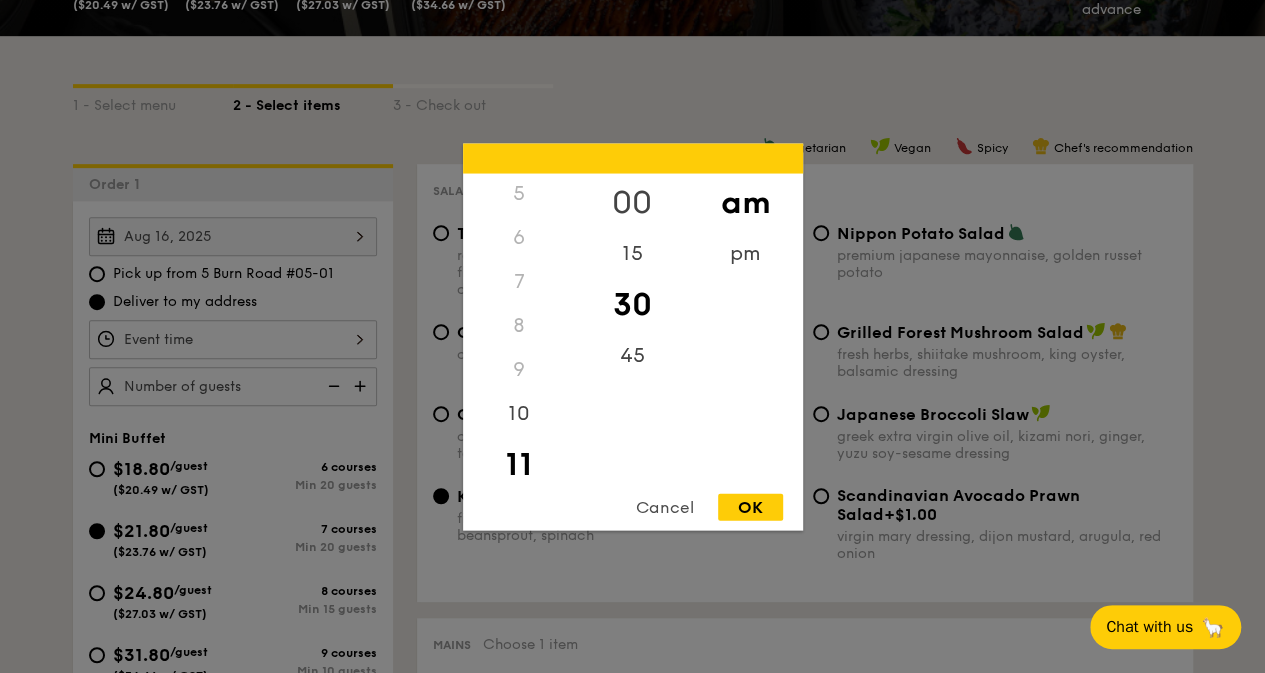 click on "00" at bounding box center [632, 202] 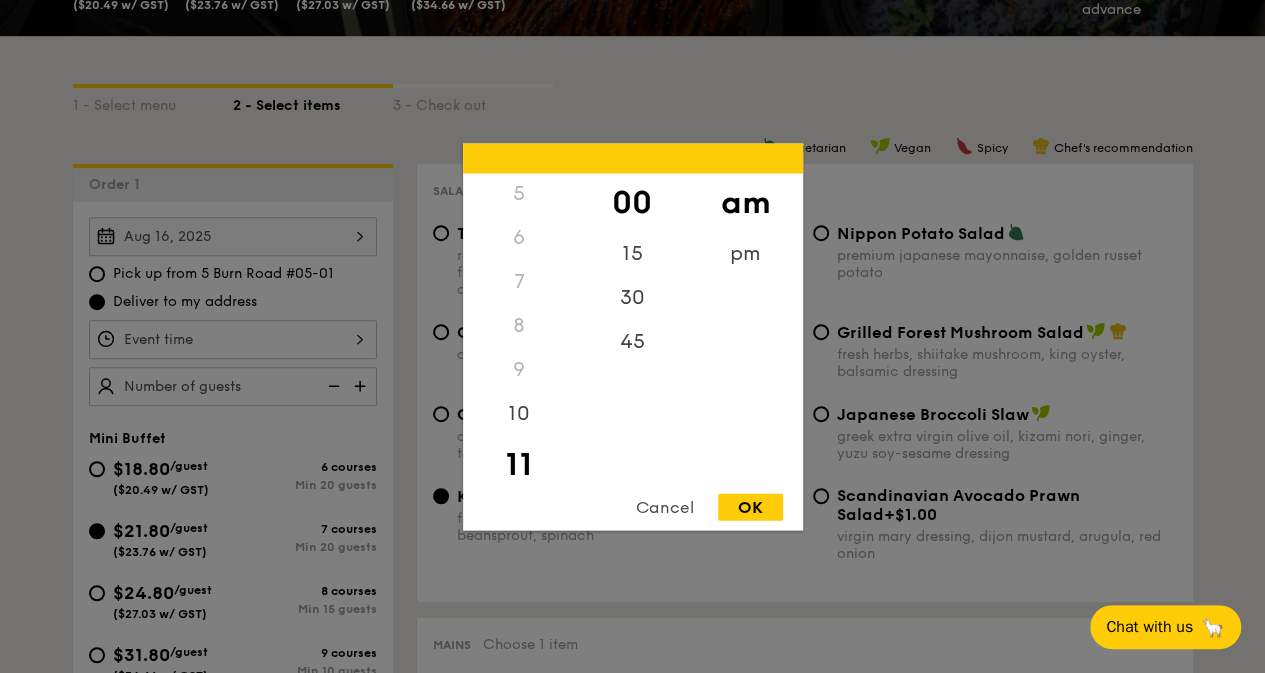 click on "OK" at bounding box center (750, 506) 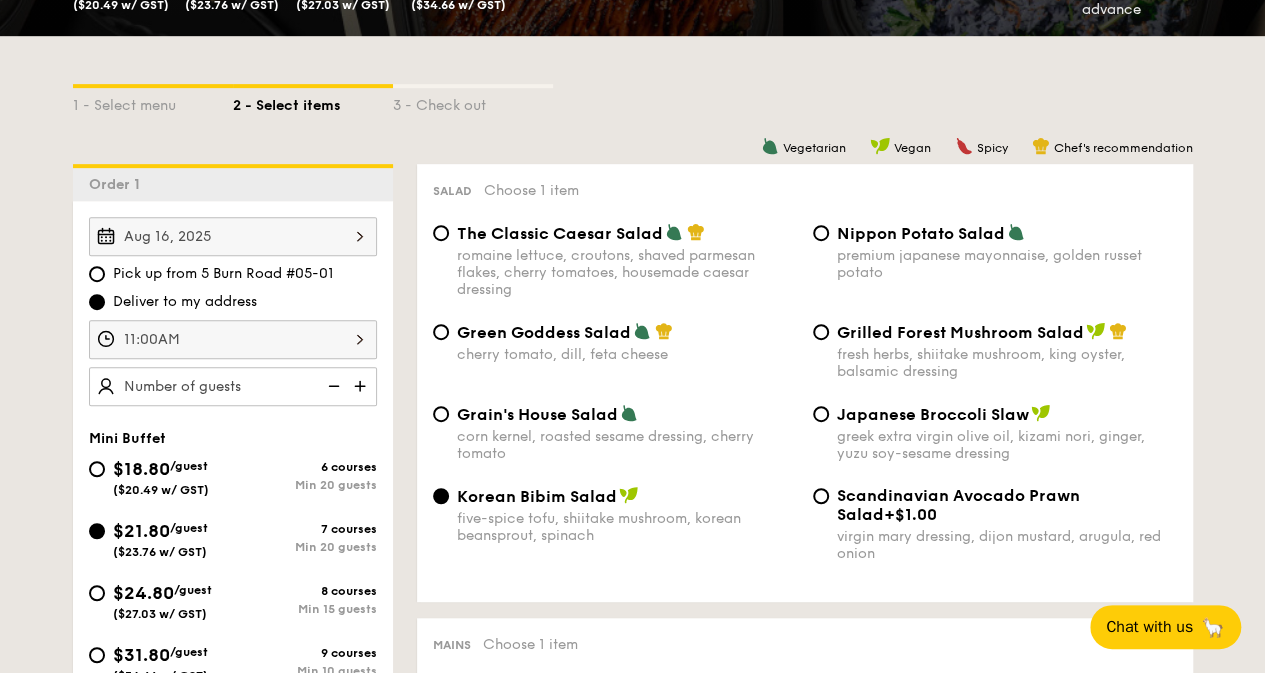 click at bounding box center [362, 386] 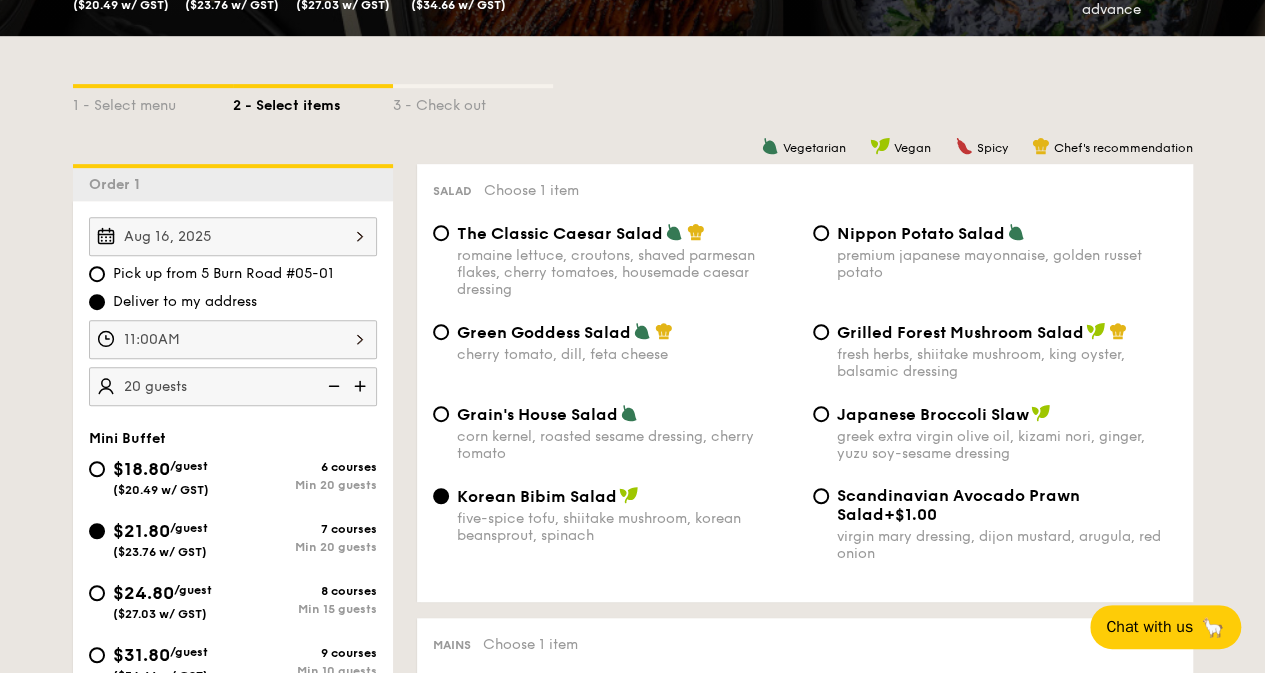 click at bounding box center (362, 386) 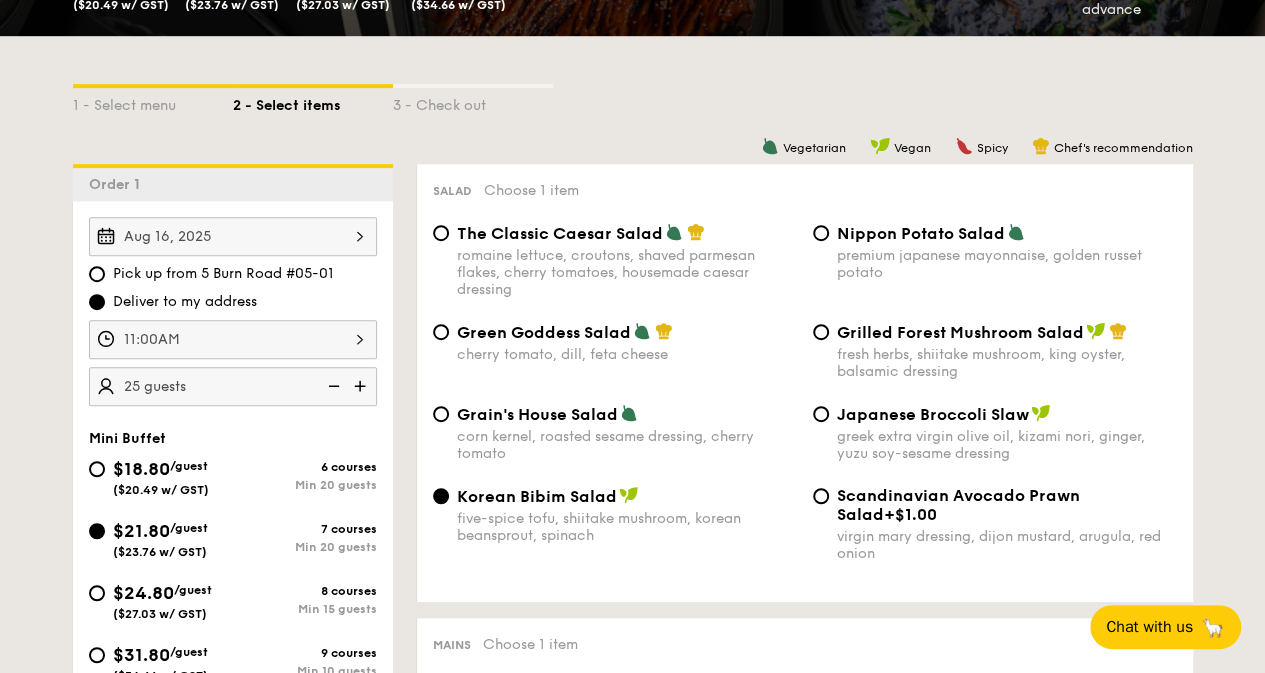 click at bounding box center (362, 386) 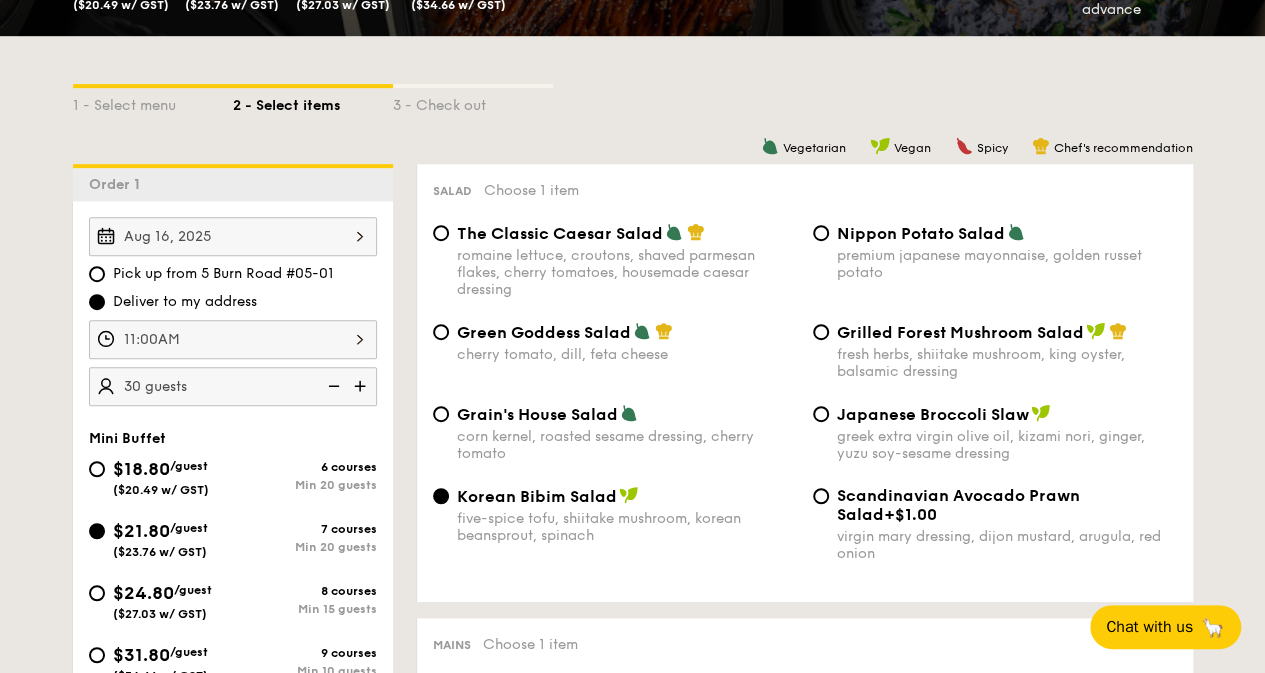 click at bounding box center [332, 386] 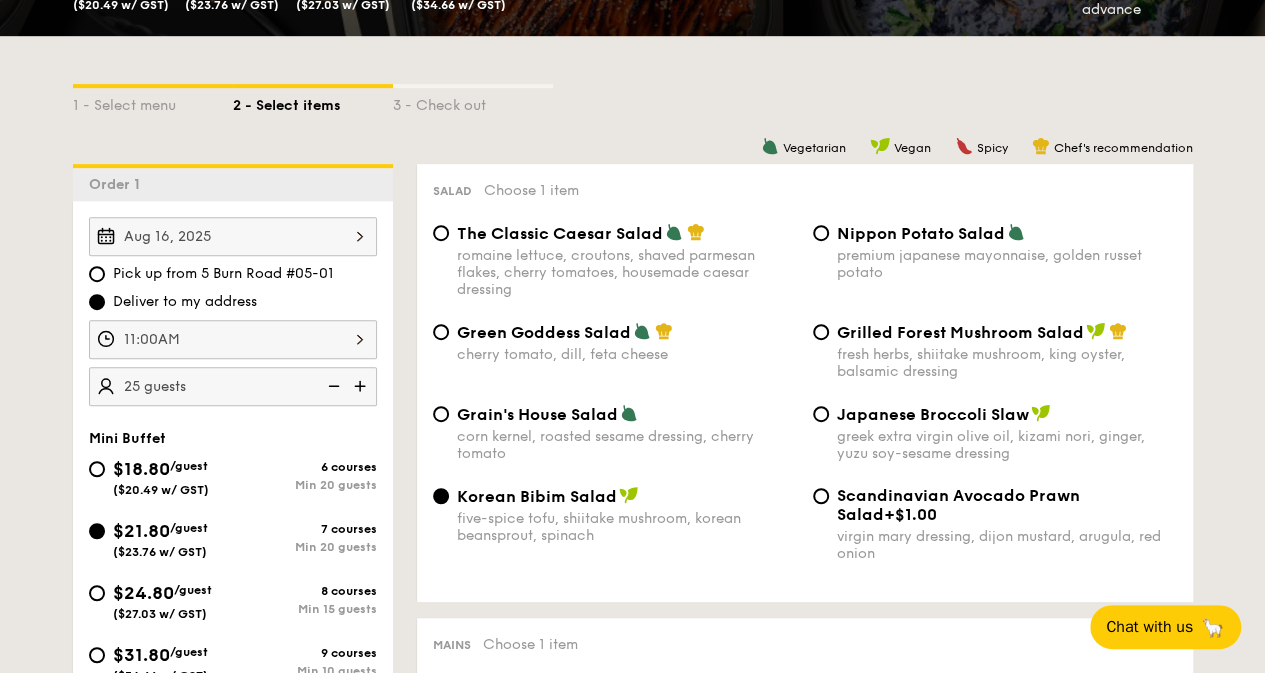 click at bounding box center (332, 386) 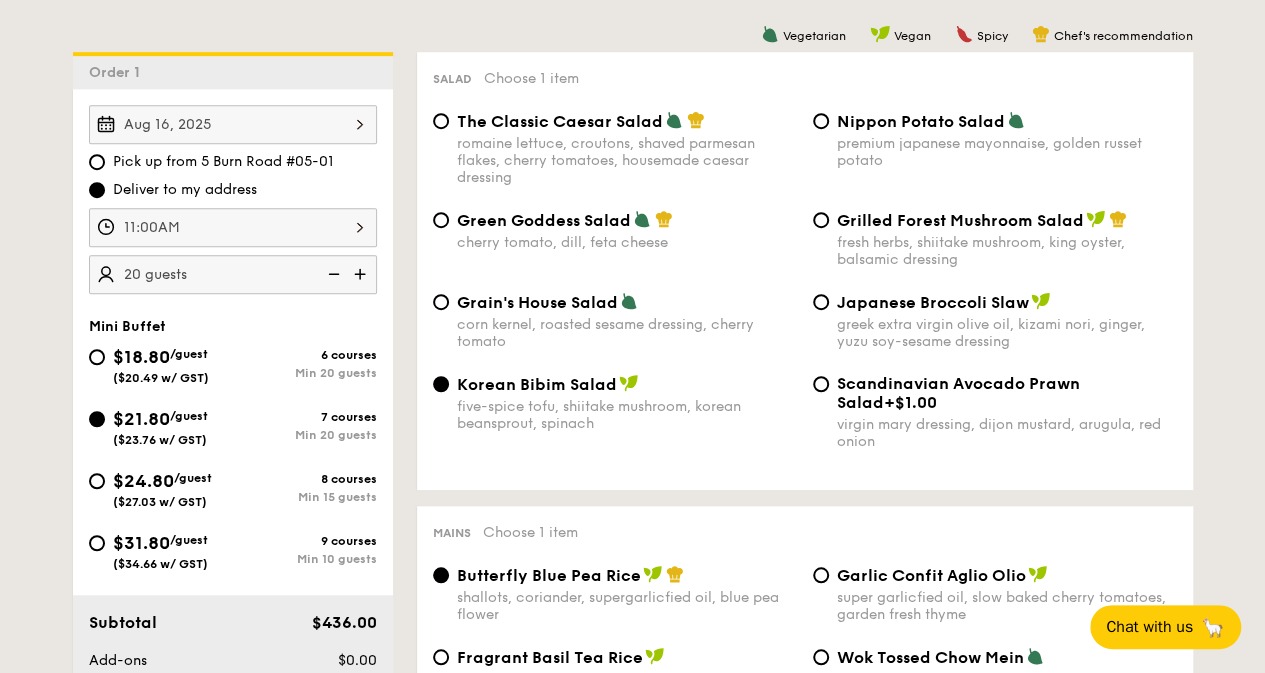 scroll, scrollTop: 500, scrollLeft: 0, axis: vertical 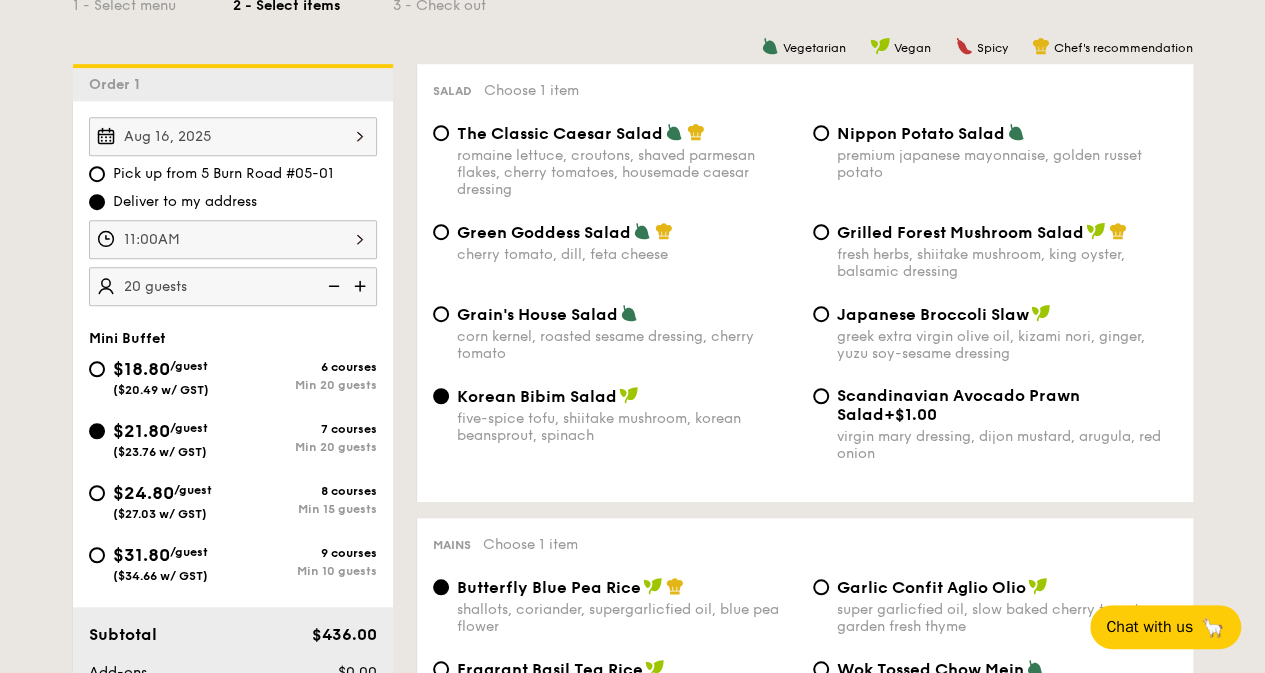 click at bounding box center [362, 286] 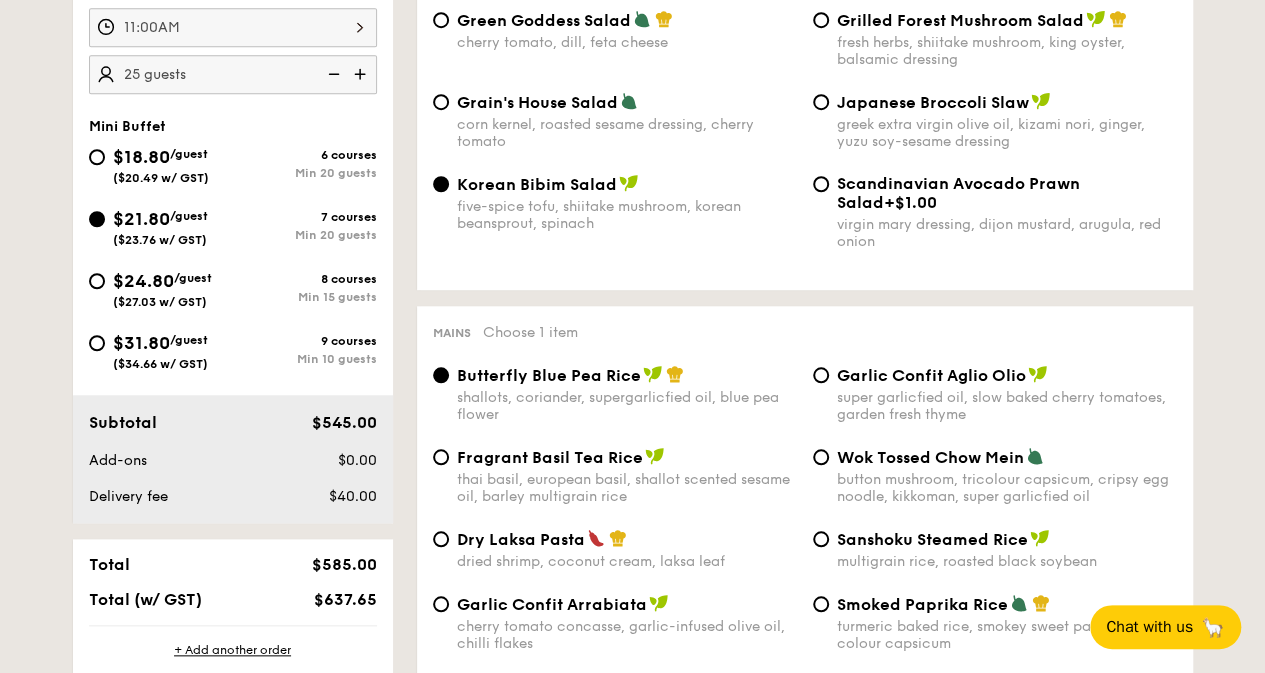 scroll, scrollTop: 500, scrollLeft: 0, axis: vertical 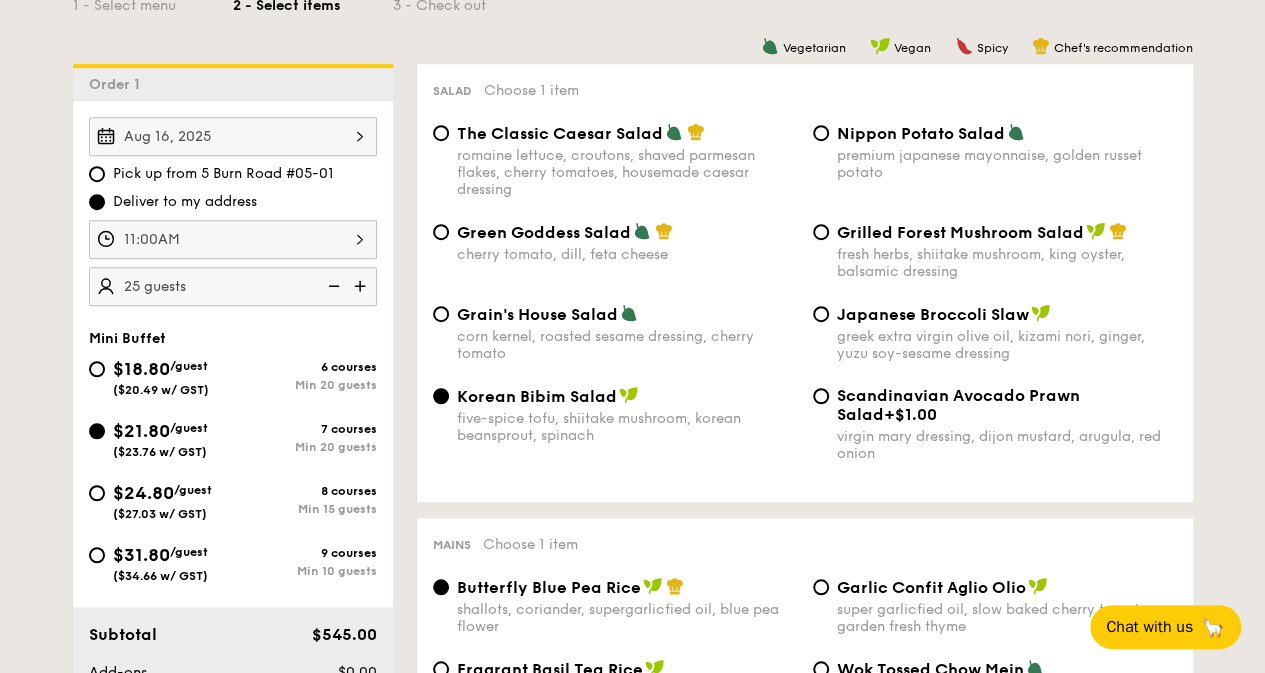 click at bounding box center [362, 286] 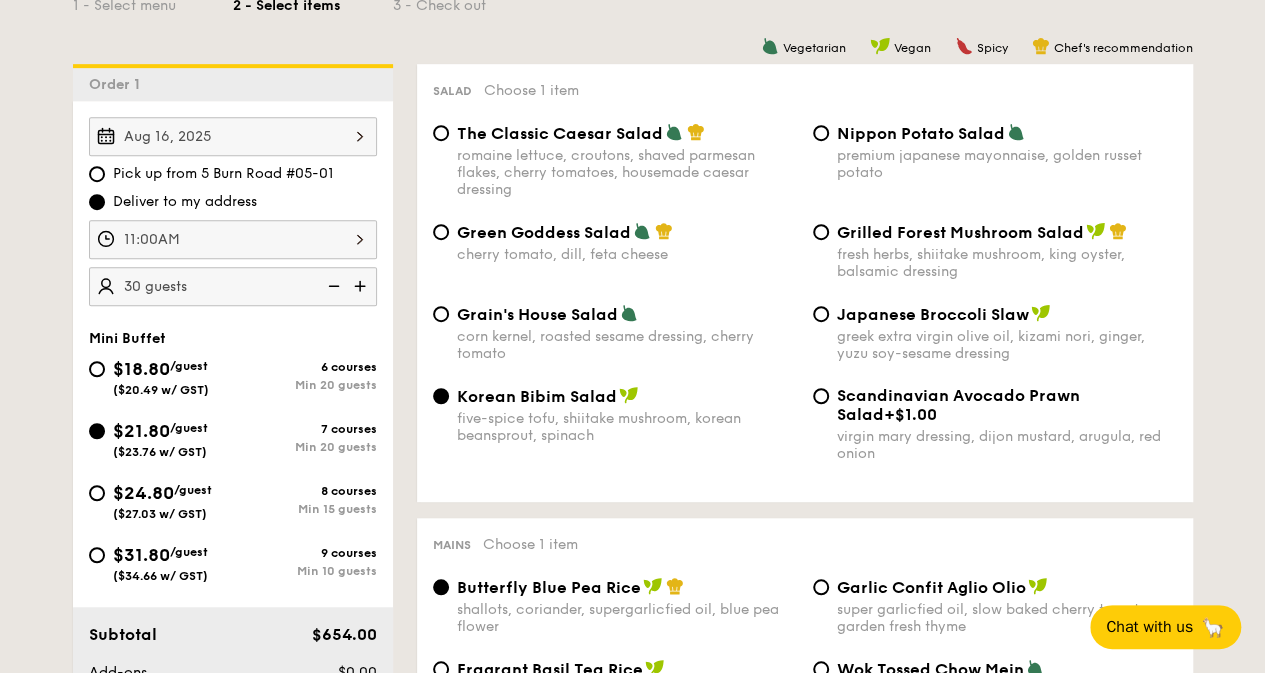 click at bounding box center (332, 286) 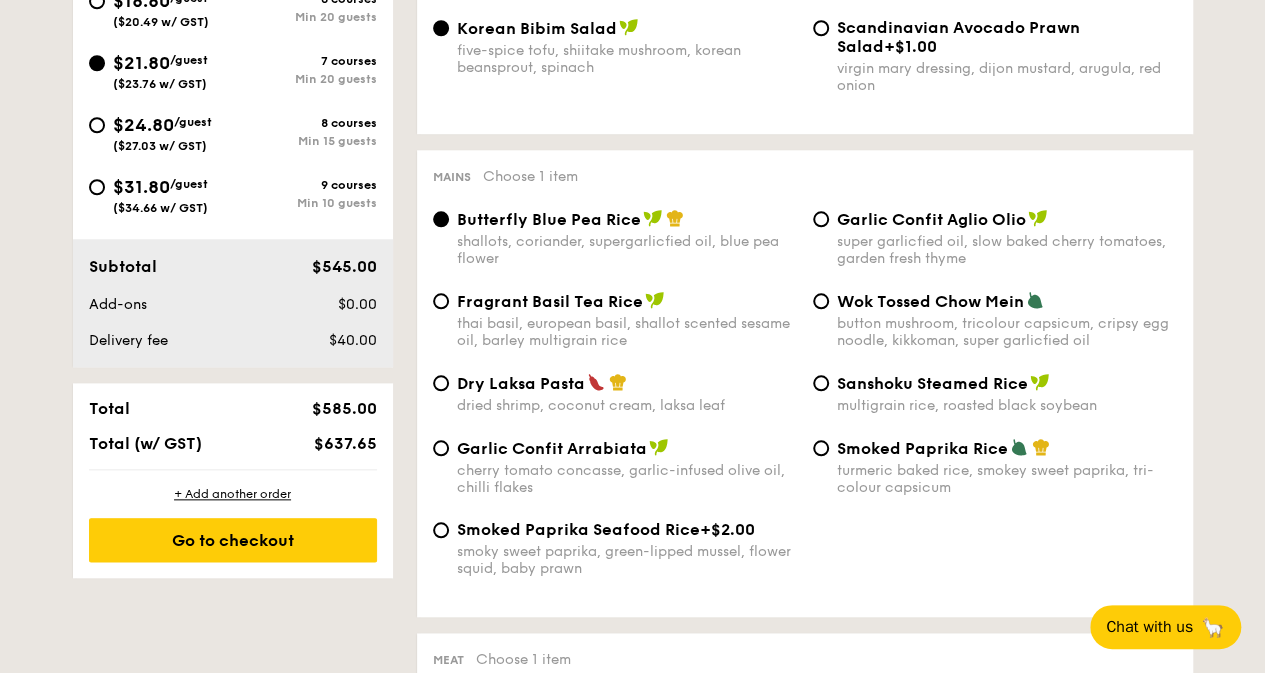 scroll, scrollTop: 900, scrollLeft: 0, axis: vertical 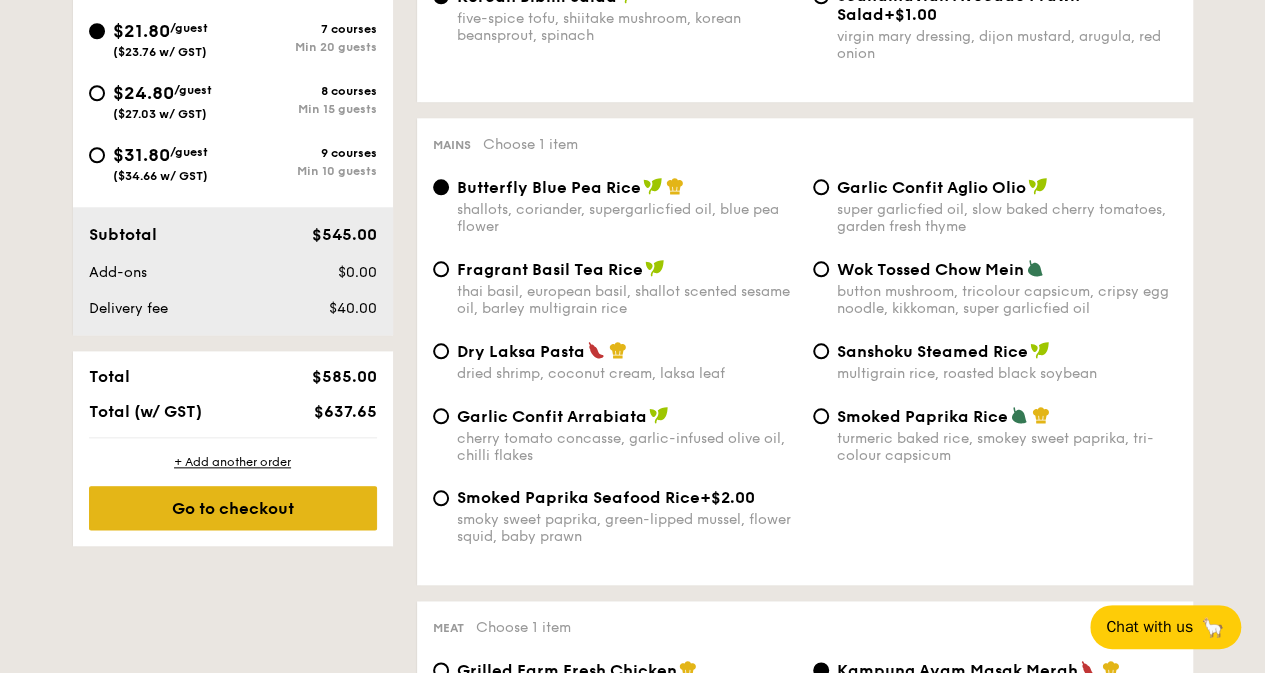 click on "Go to checkout" at bounding box center (233, 508) 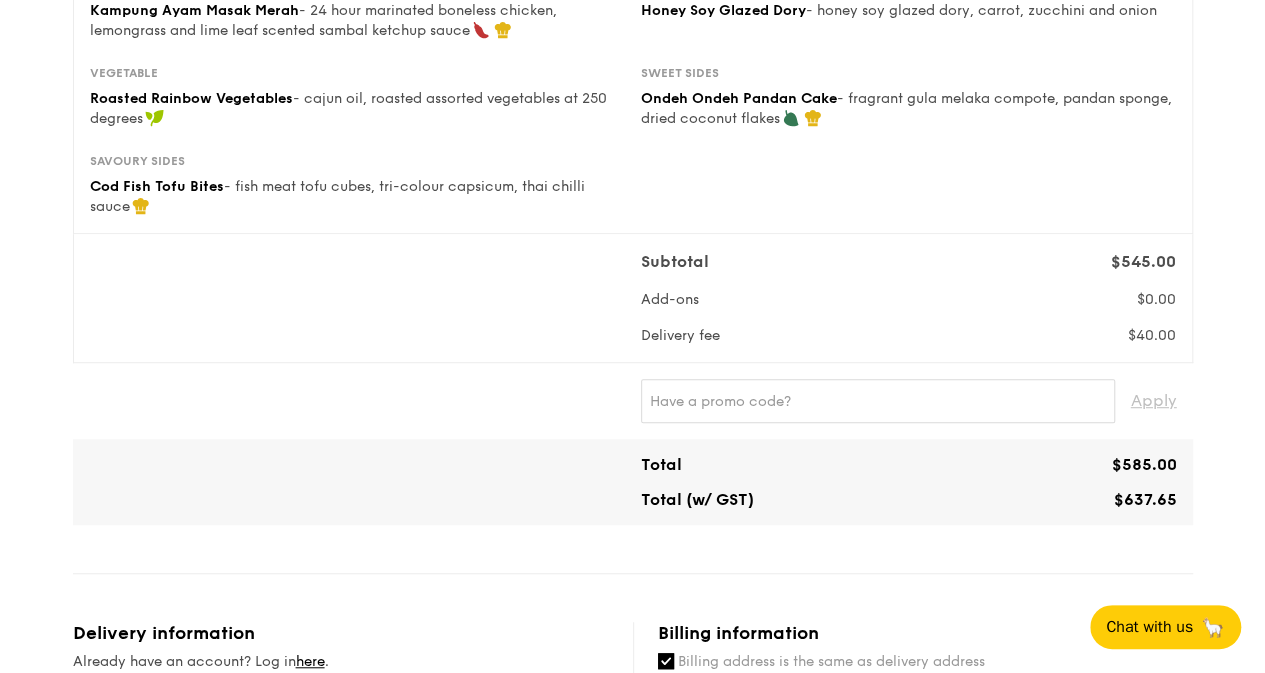 scroll, scrollTop: 500, scrollLeft: 0, axis: vertical 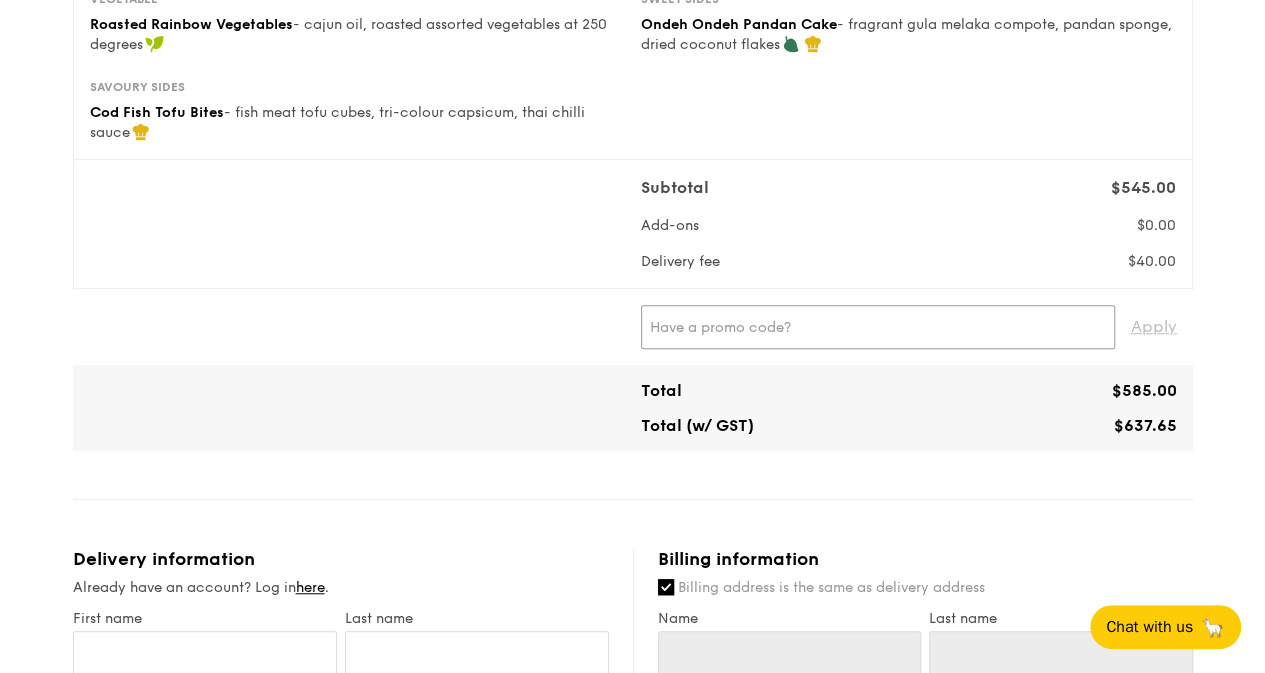 click at bounding box center (878, 327) 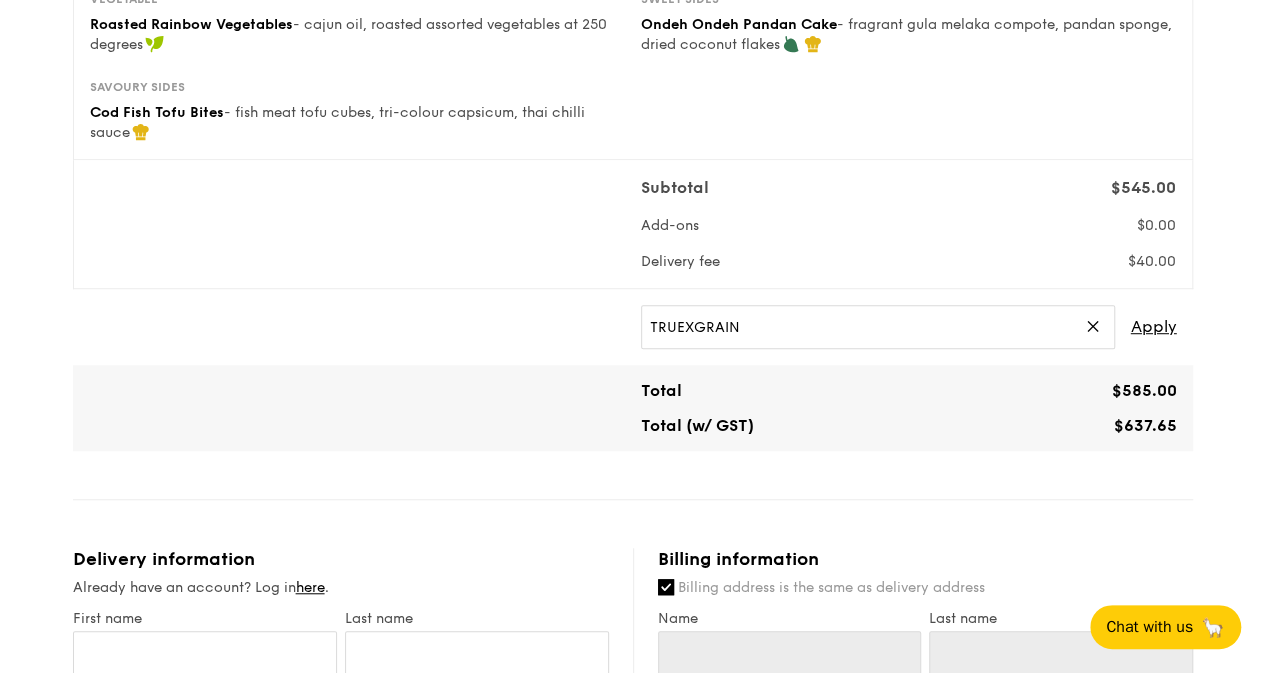 click on "TRUEXGRAIN
✕
Apply" at bounding box center [909, 327] 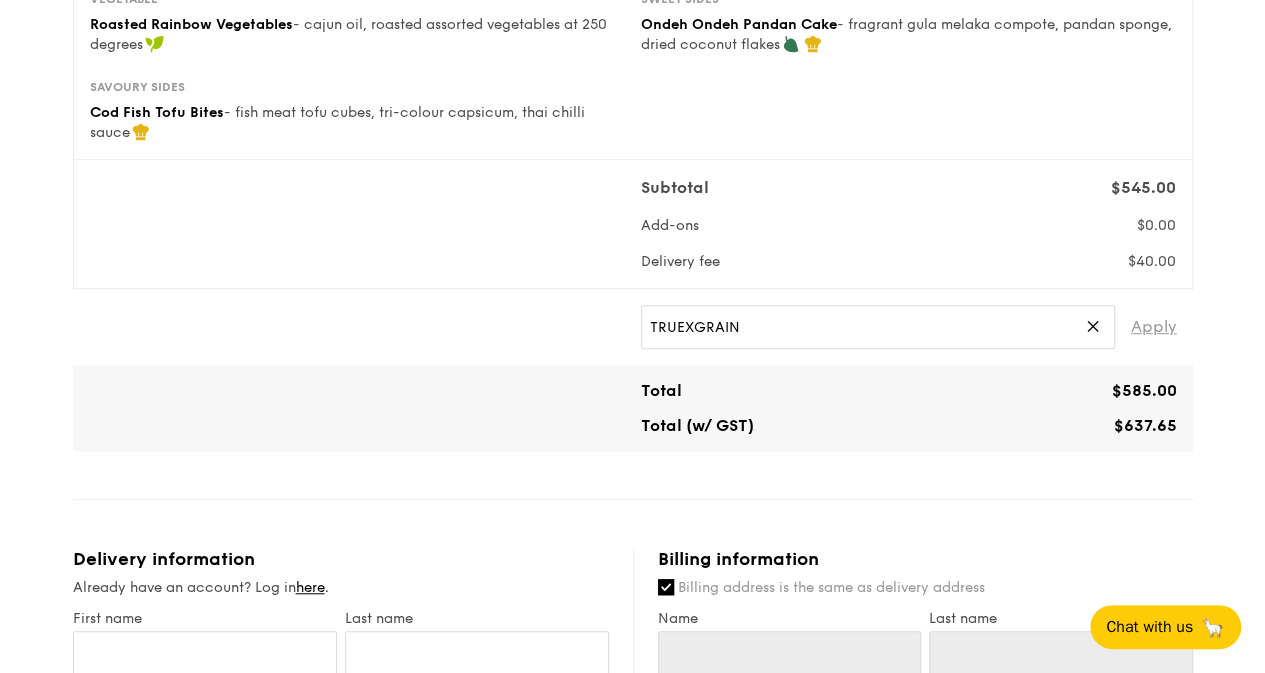 click on "Apply" at bounding box center [1154, 327] 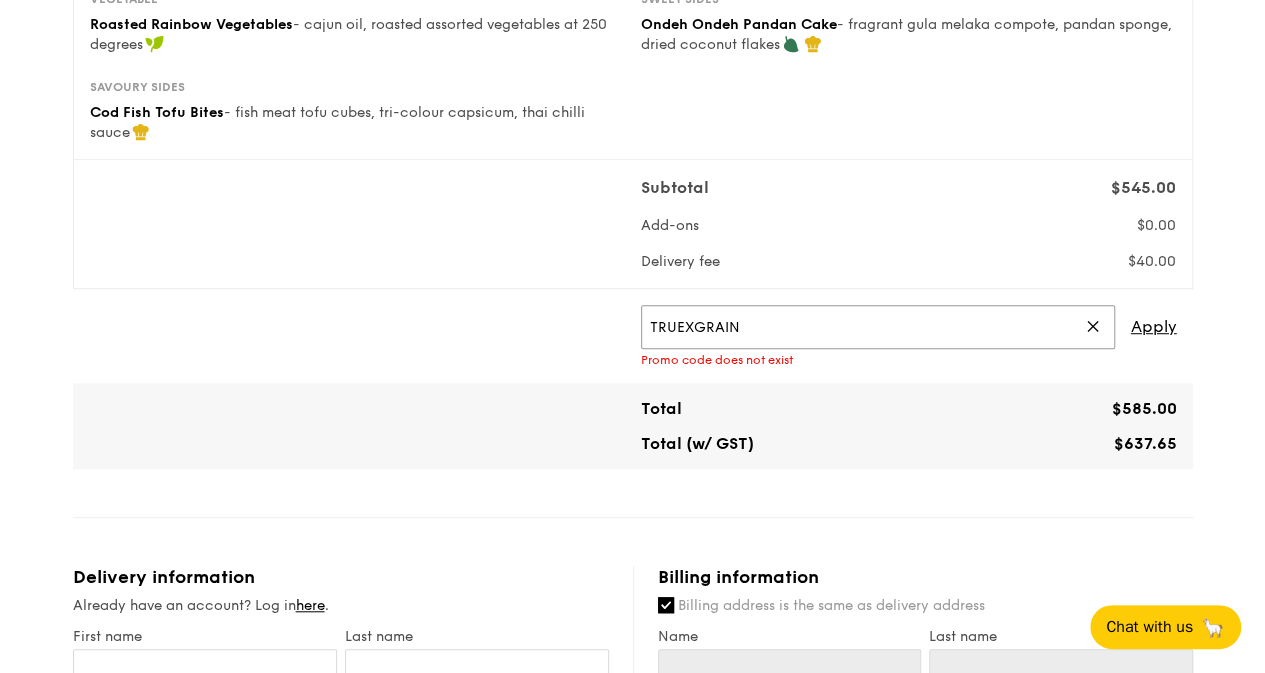 click on "TRUEXGRAIN" at bounding box center (878, 327) 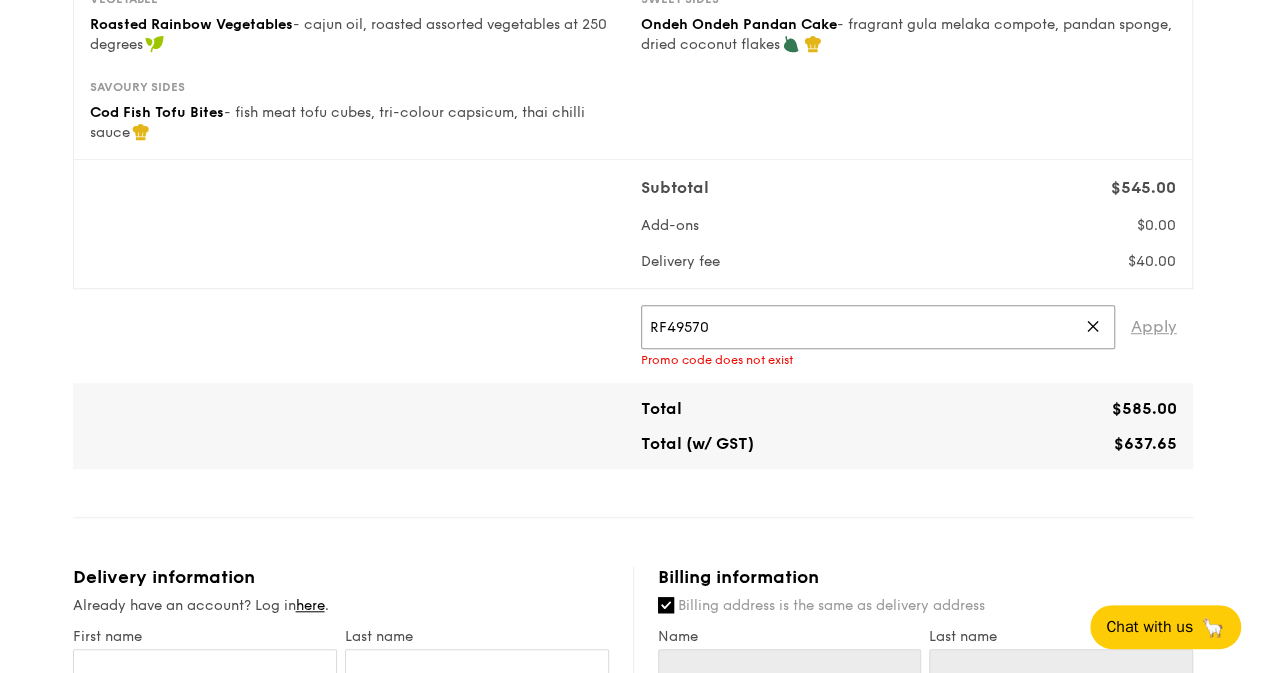 type on "RF49570" 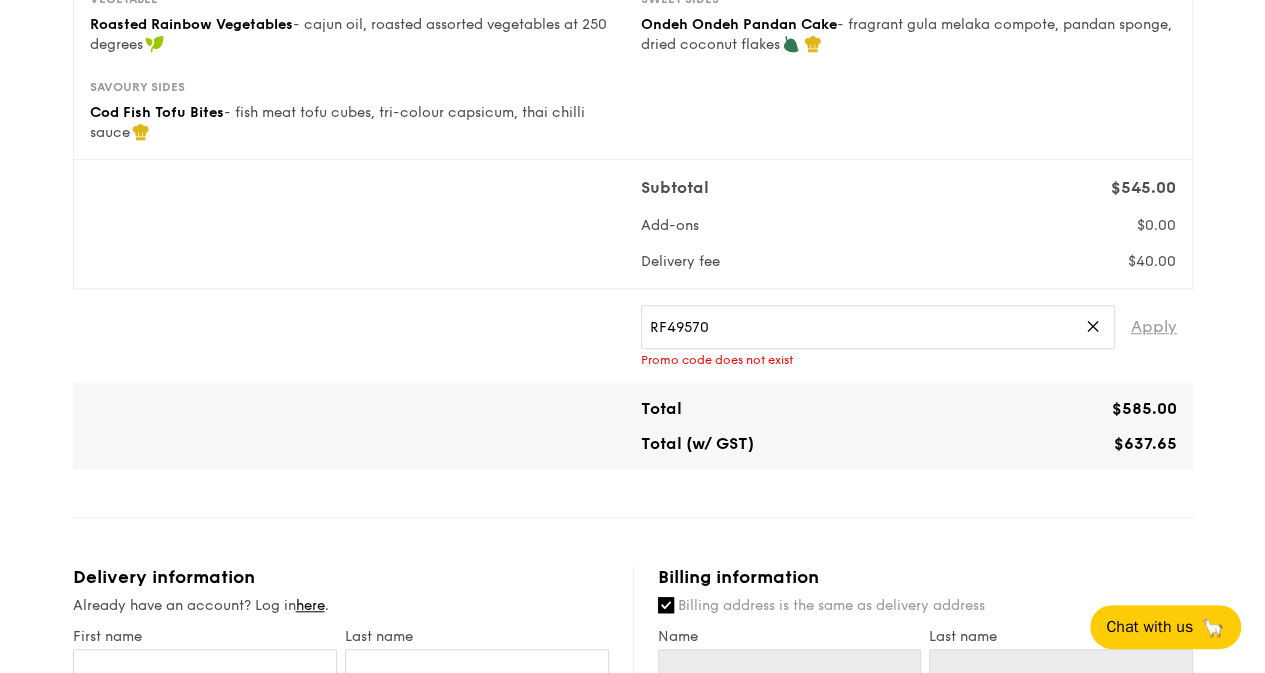 click on "Apply" at bounding box center [1154, 327] 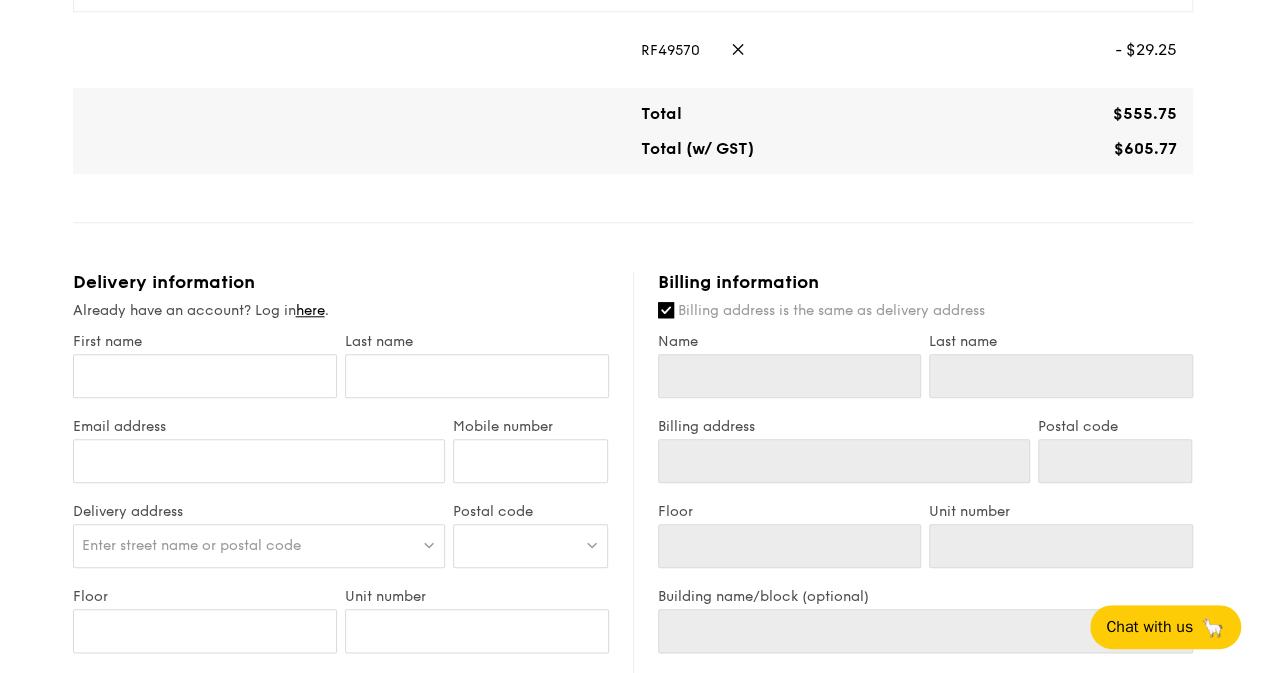 scroll, scrollTop: 800, scrollLeft: 0, axis: vertical 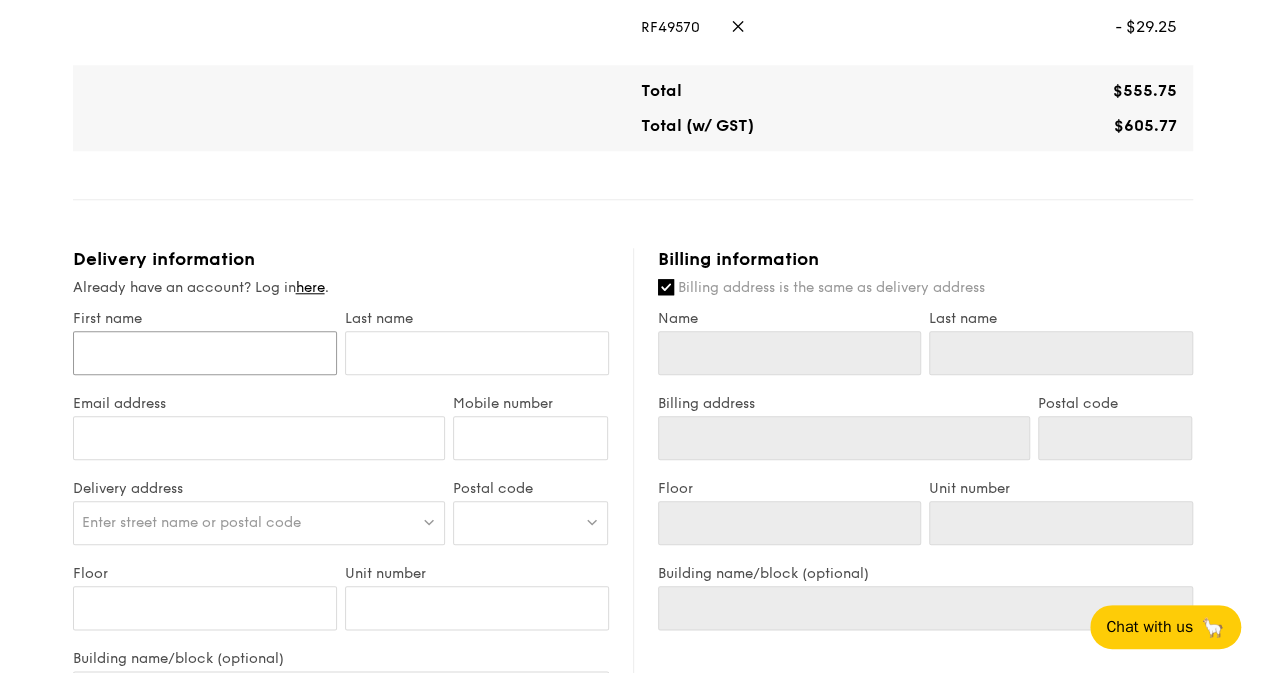 click on "First name" at bounding box center [205, 353] 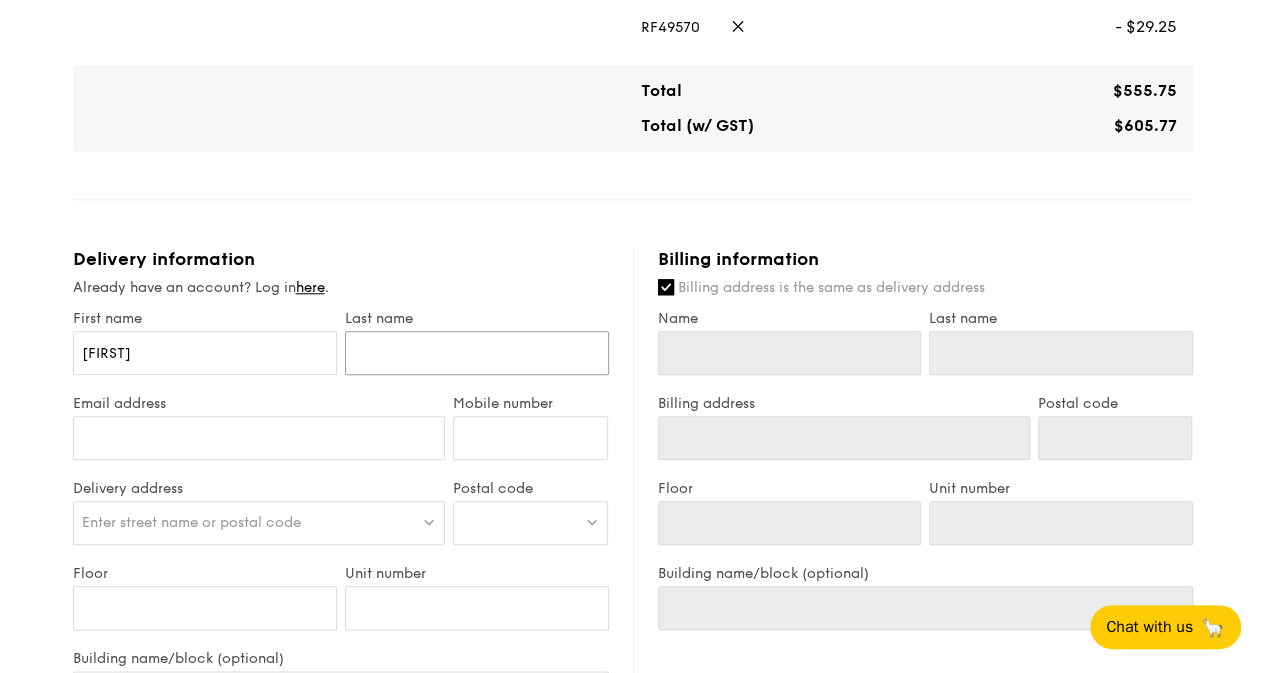 type on "[LAST]" 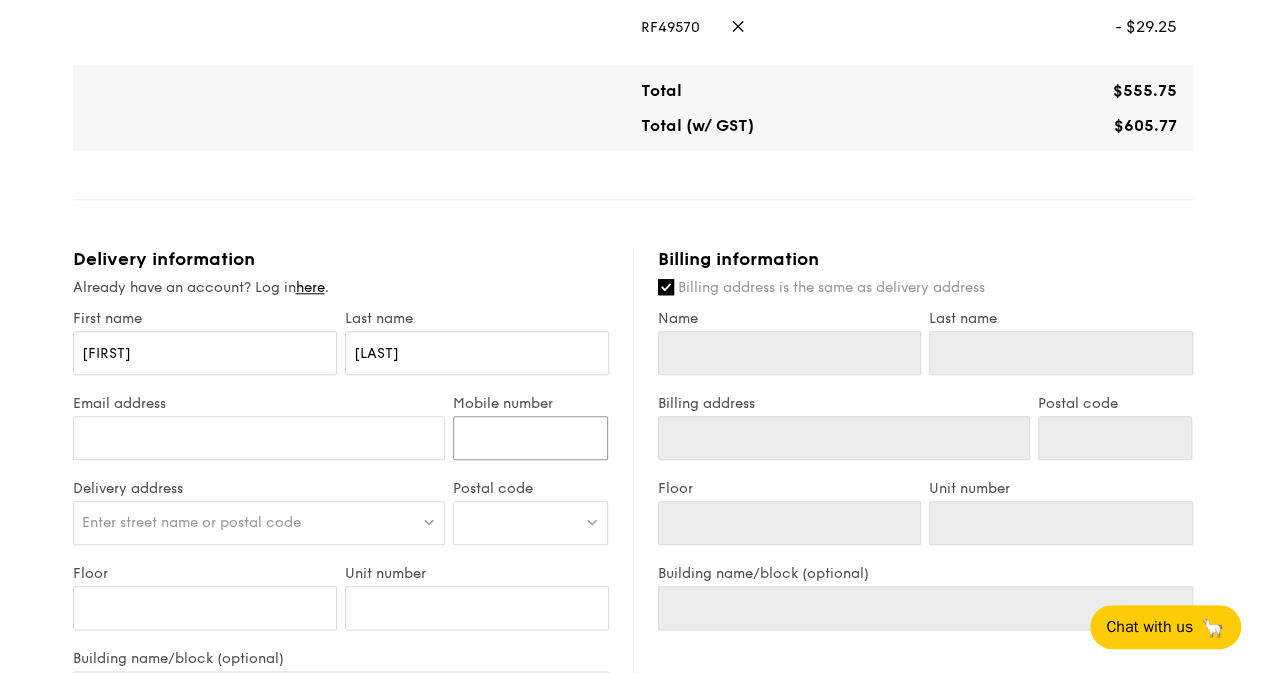 type on "[PHONE]" 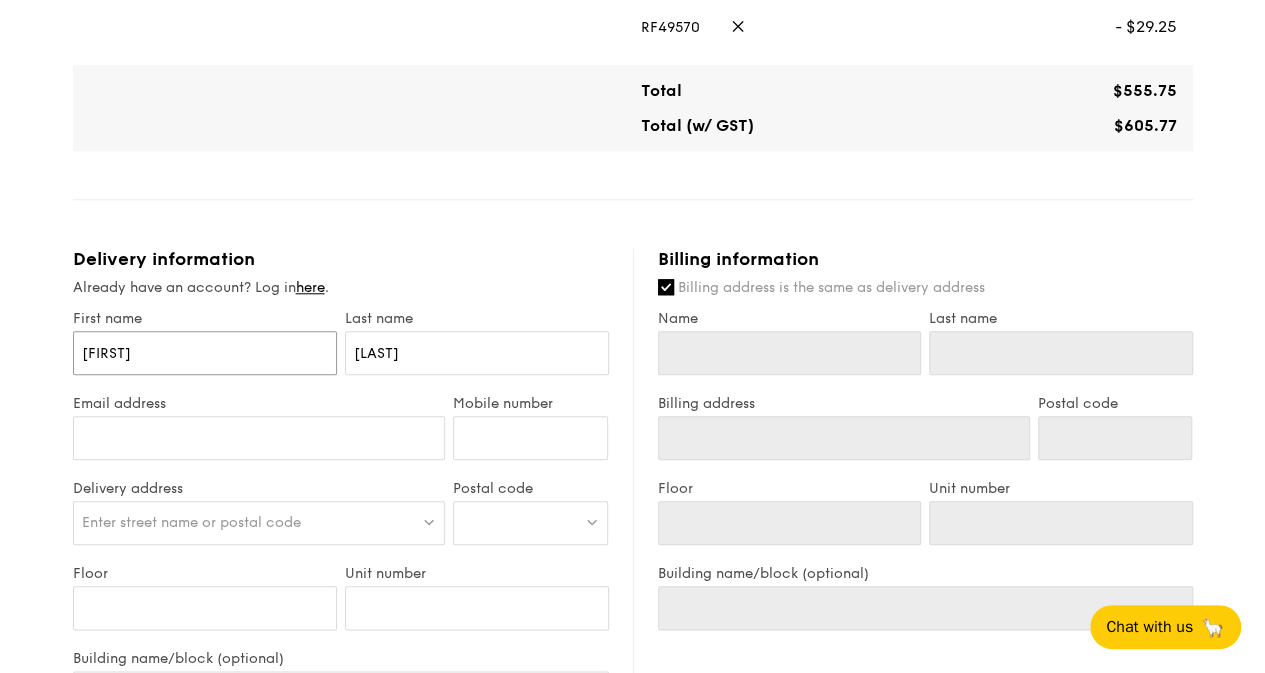type on "[FIRST]" 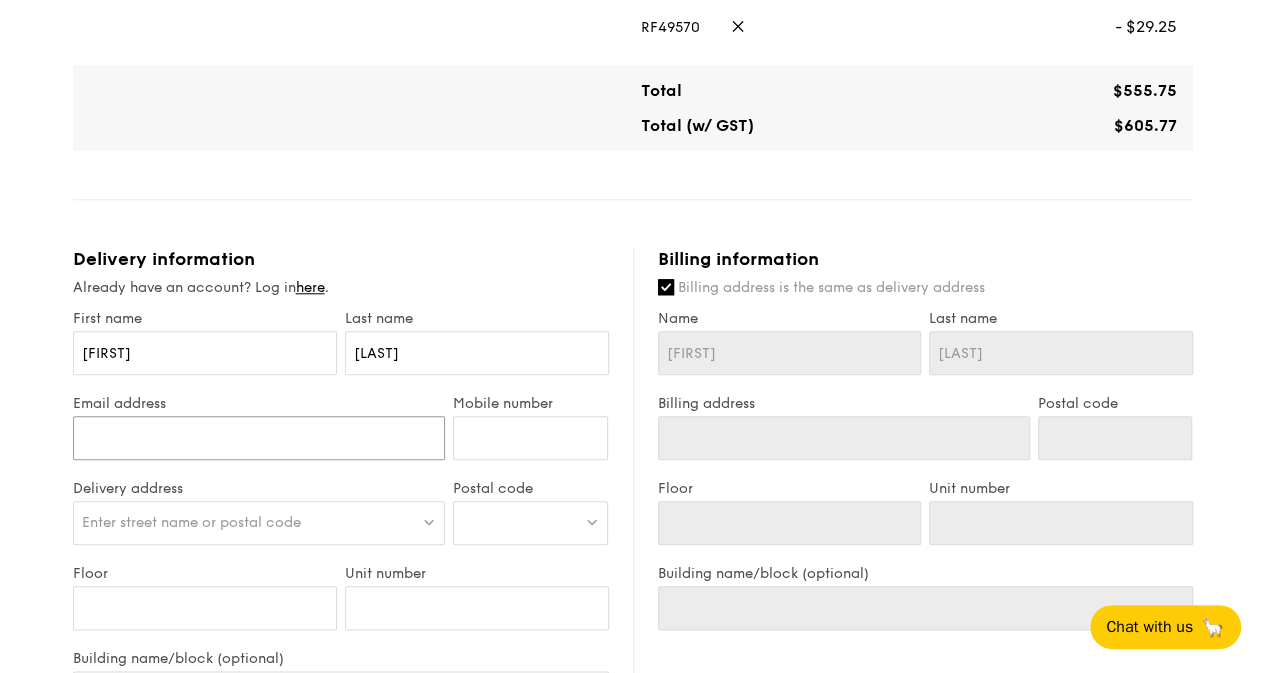 click on "Email address" at bounding box center [259, 438] 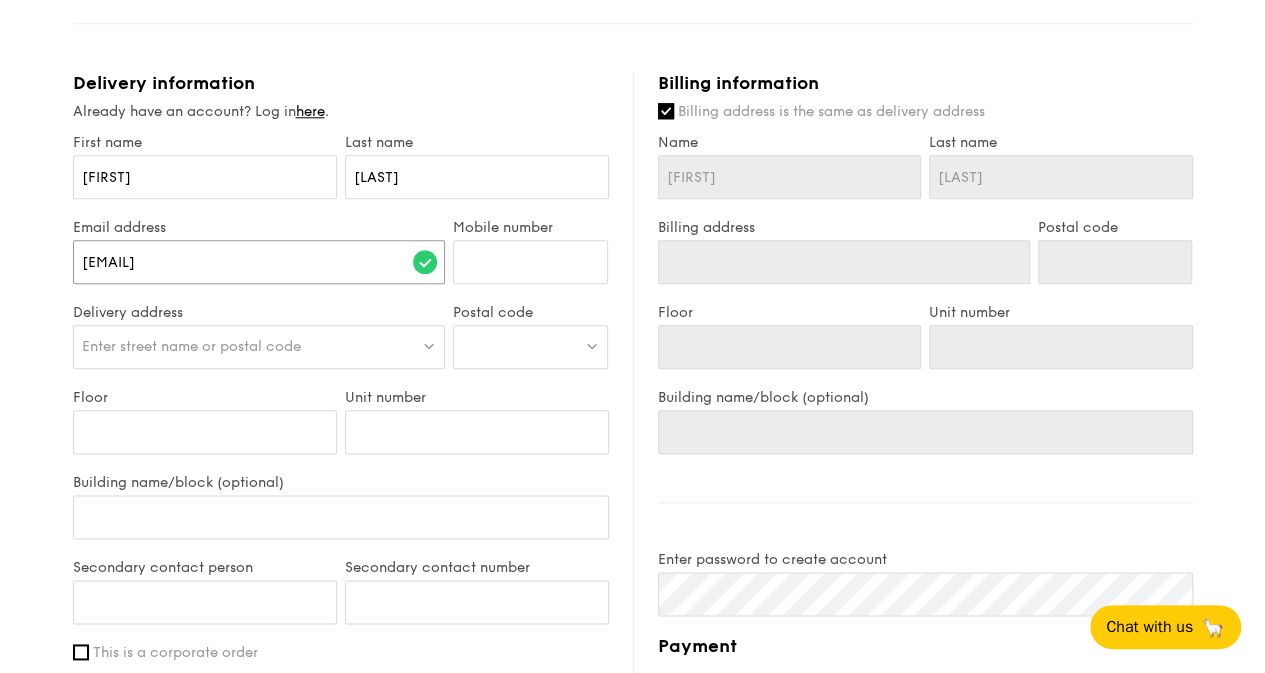 scroll, scrollTop: 1000, scrollLeft: 0, axis: vertical 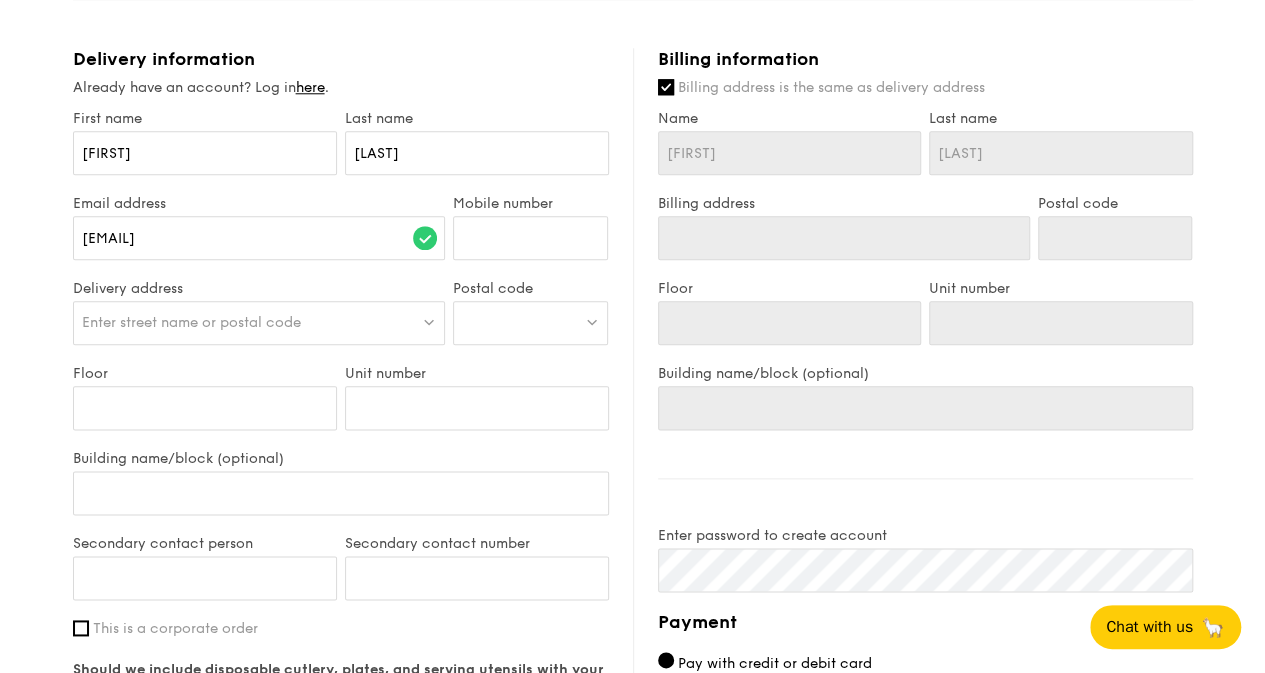 click on "Enter street name or postal code" at bounding box center (259, 323) 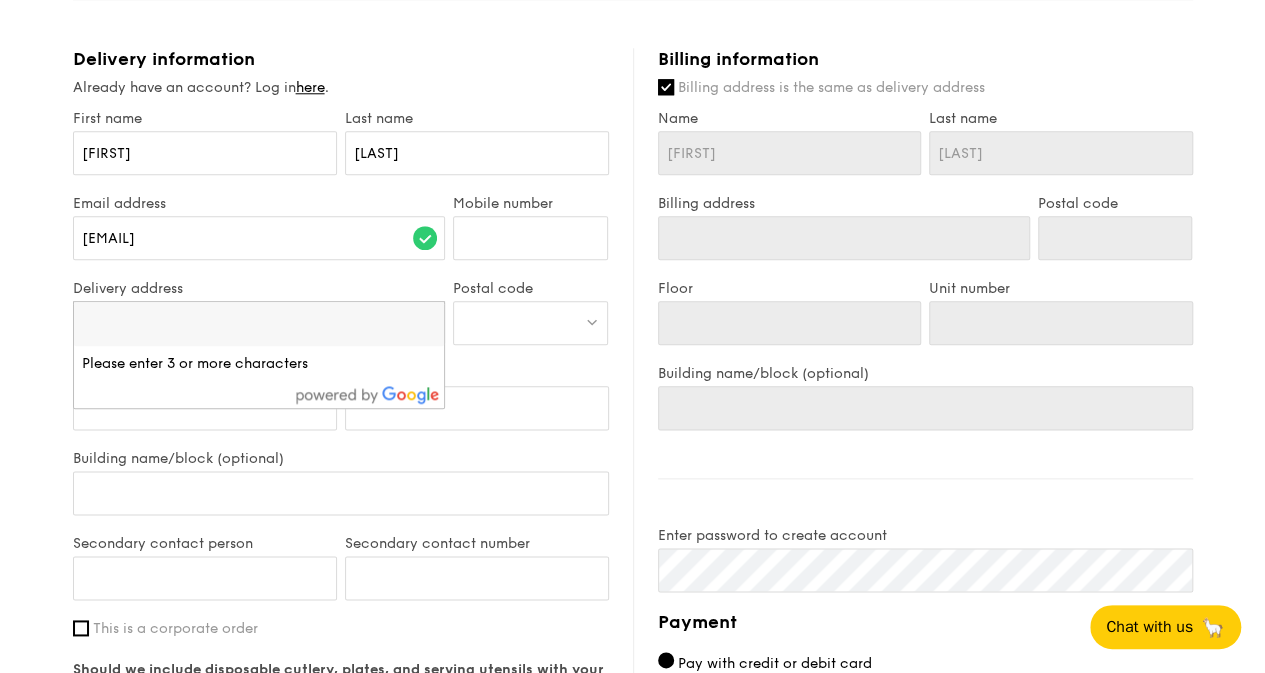 click at bounding box center (530, 323) 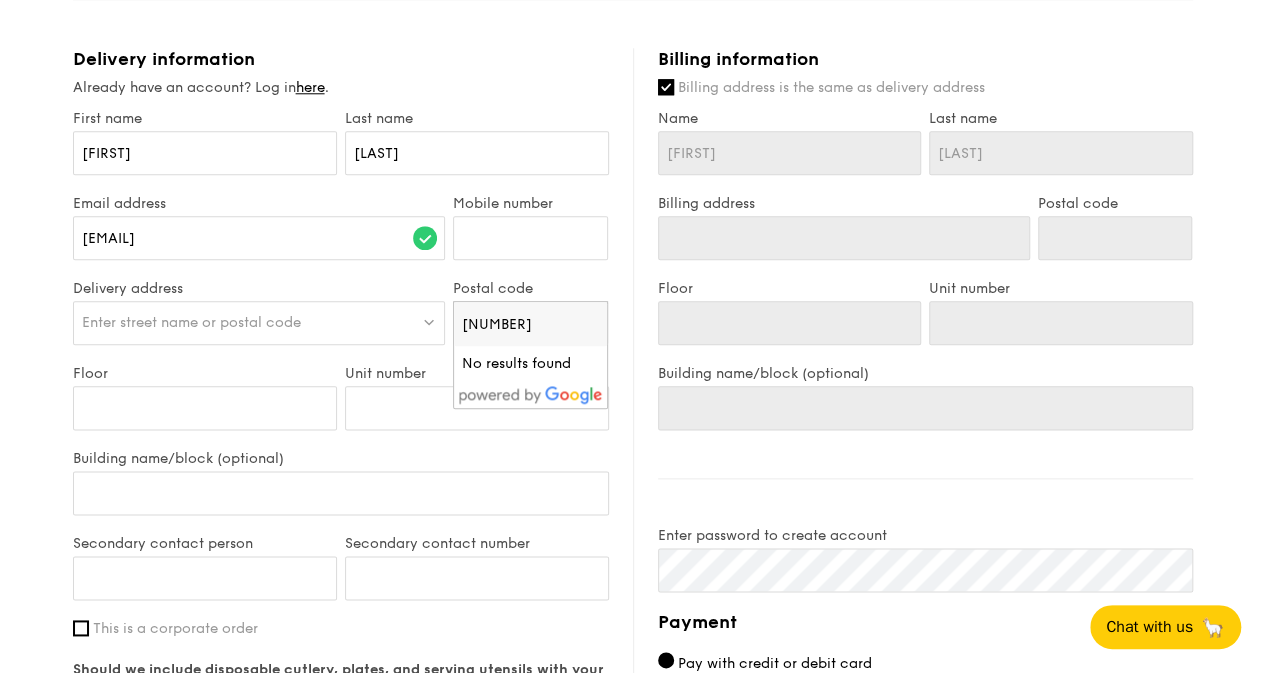 type on "[NUMBER]" 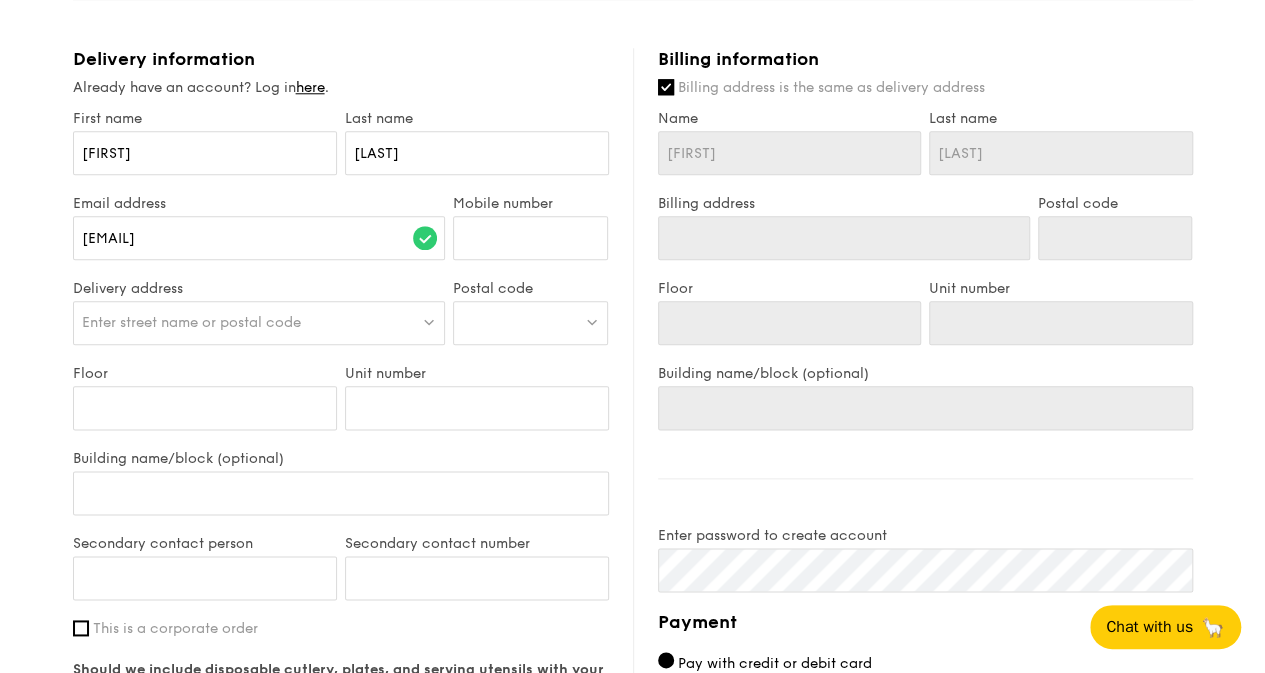 click on "Enter street name or postal code" at bounding box center (259, 323) 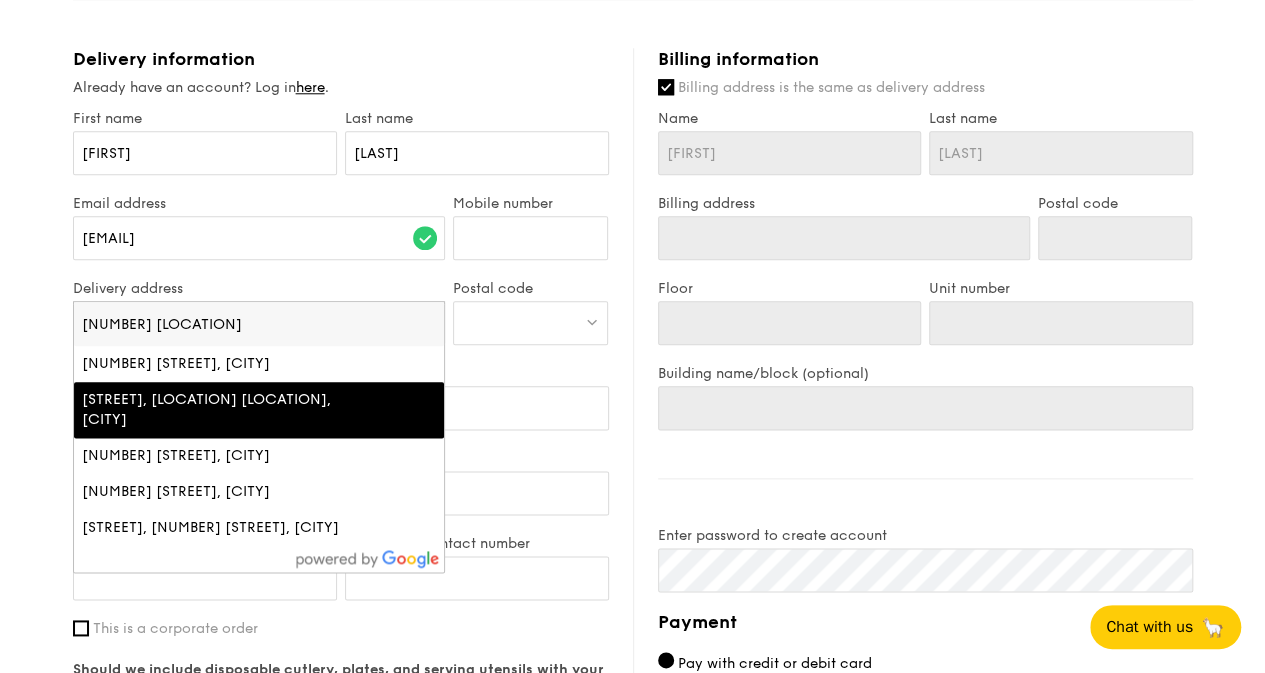 type on "[NUMBER] [LOCATION]" 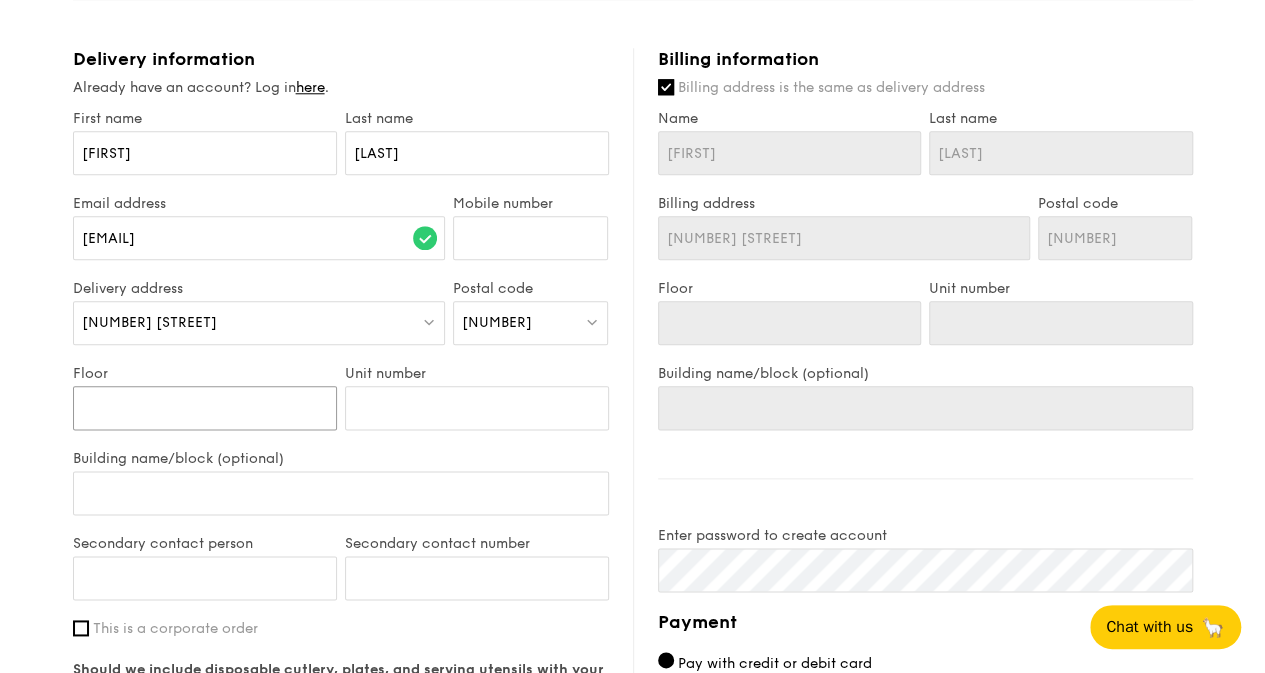 click on "Floor" at bounding box center (205, 408) 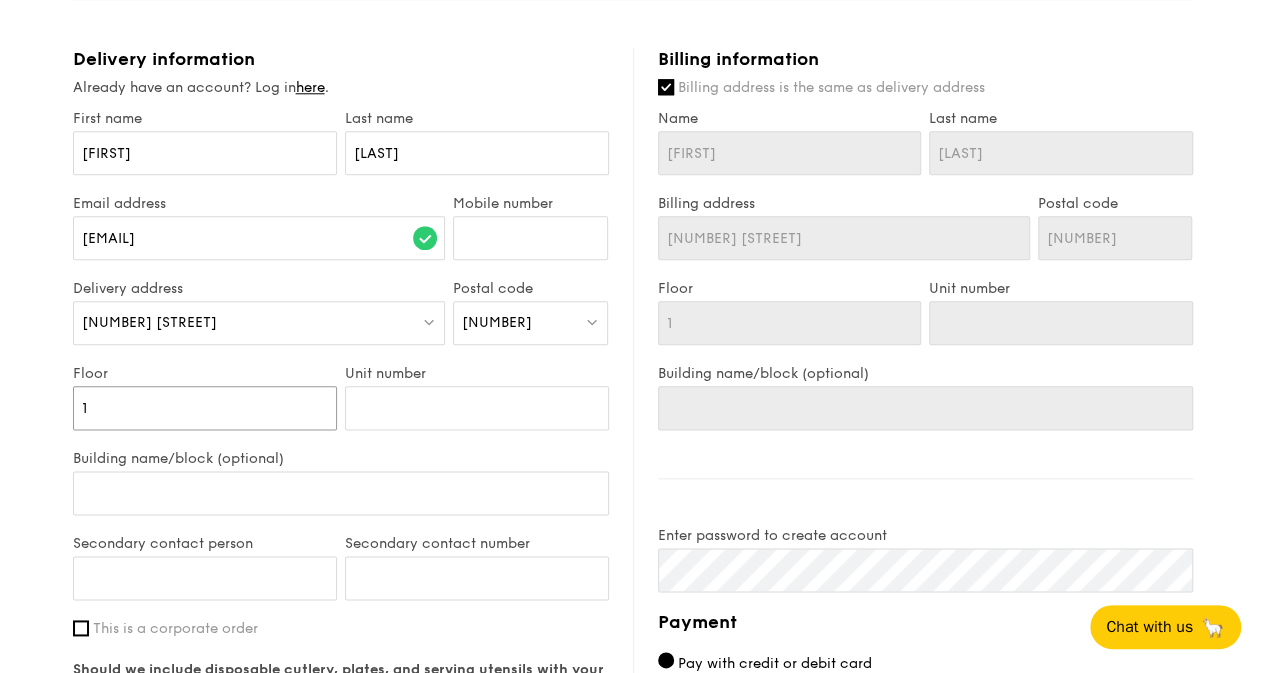 type on "17" 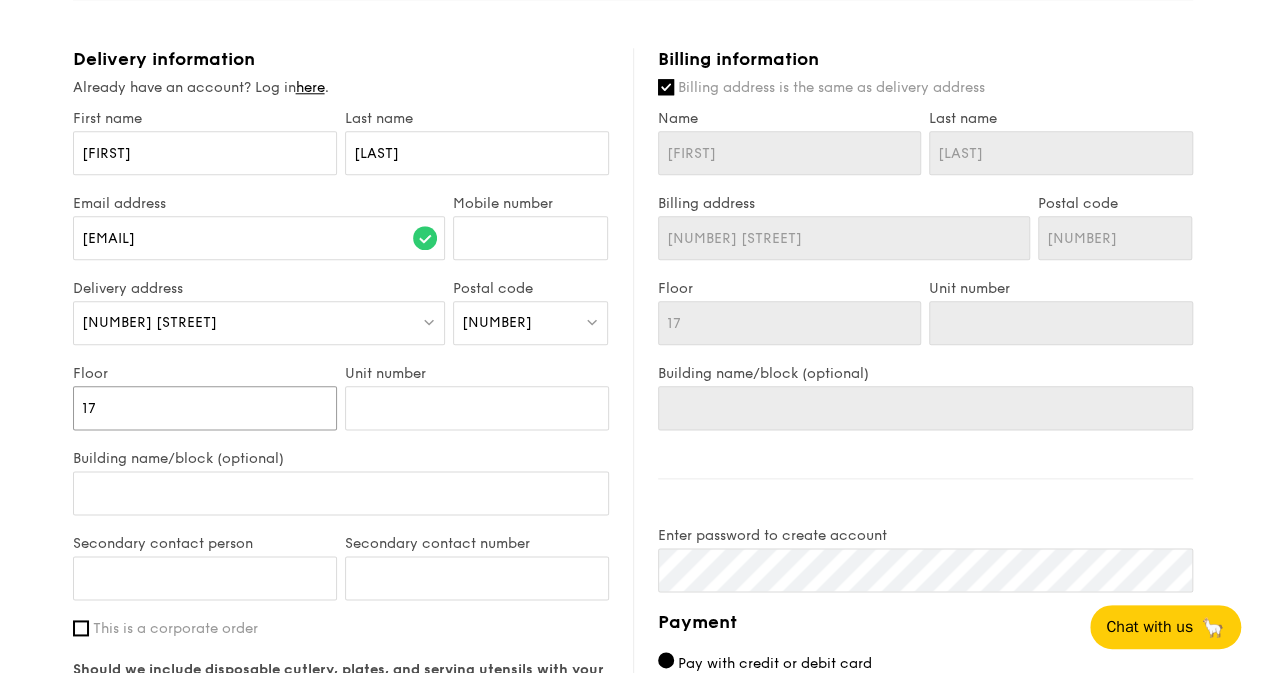 type on "17" 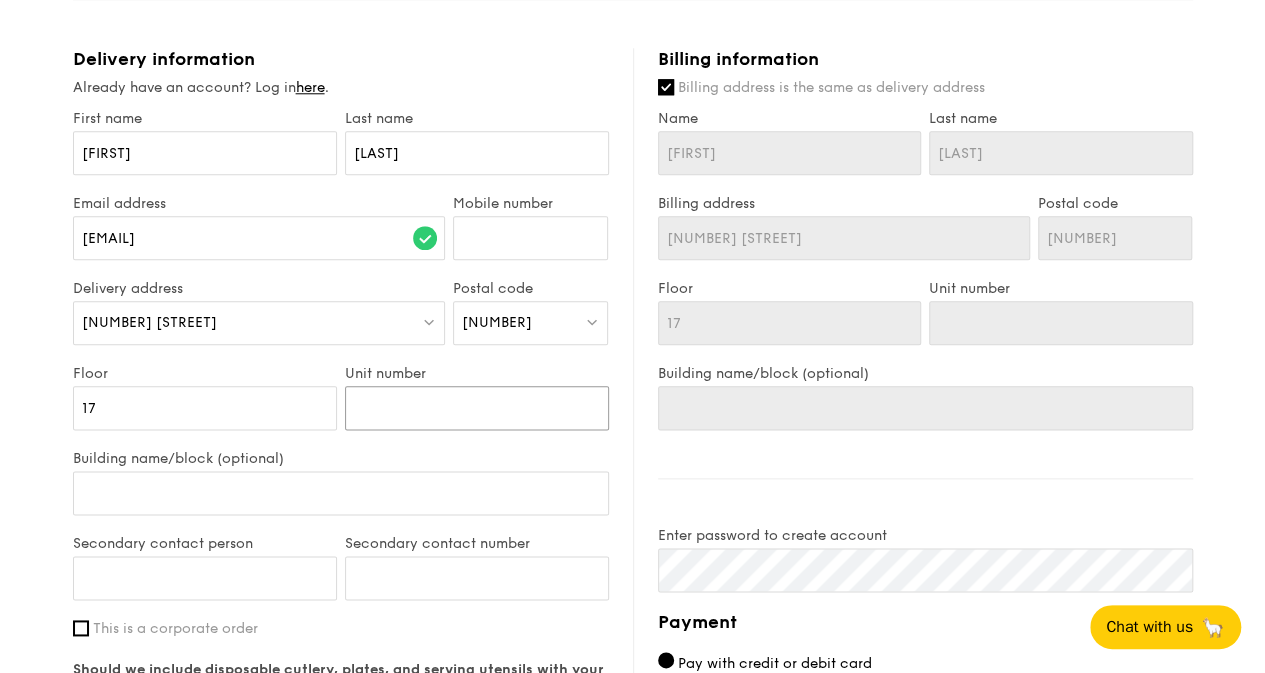 click on "Unit number" at bounding box center [477, 408] 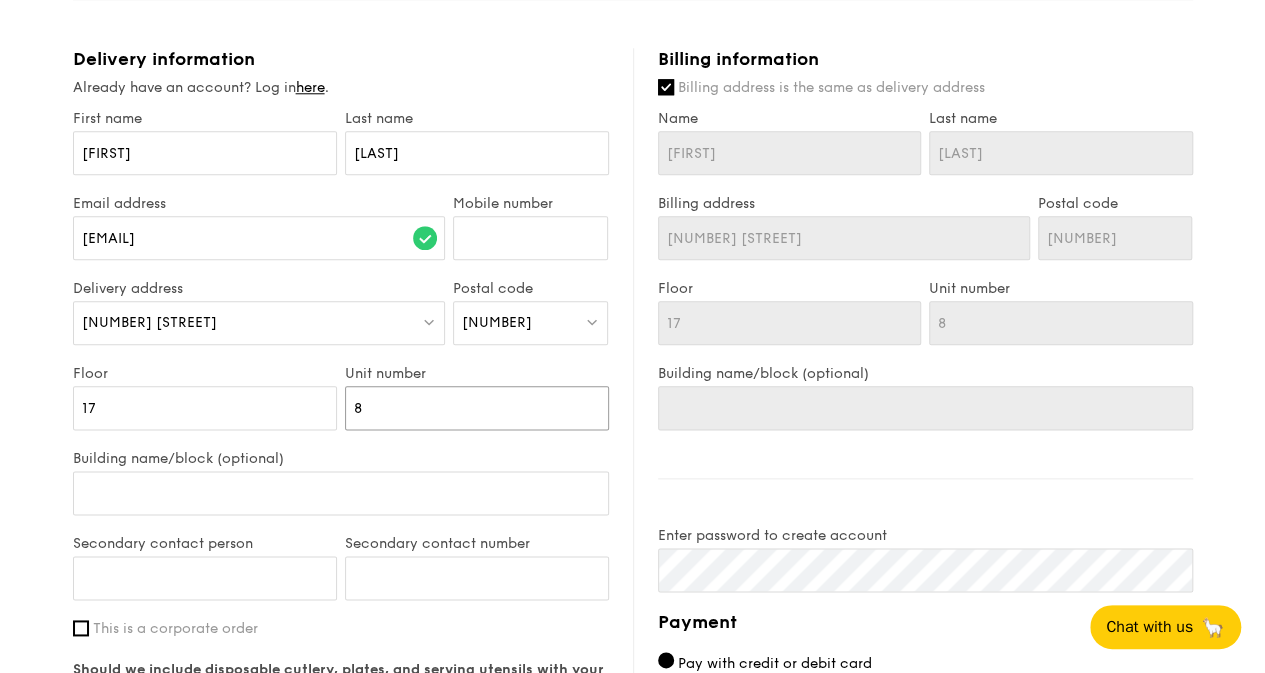 type on "88" 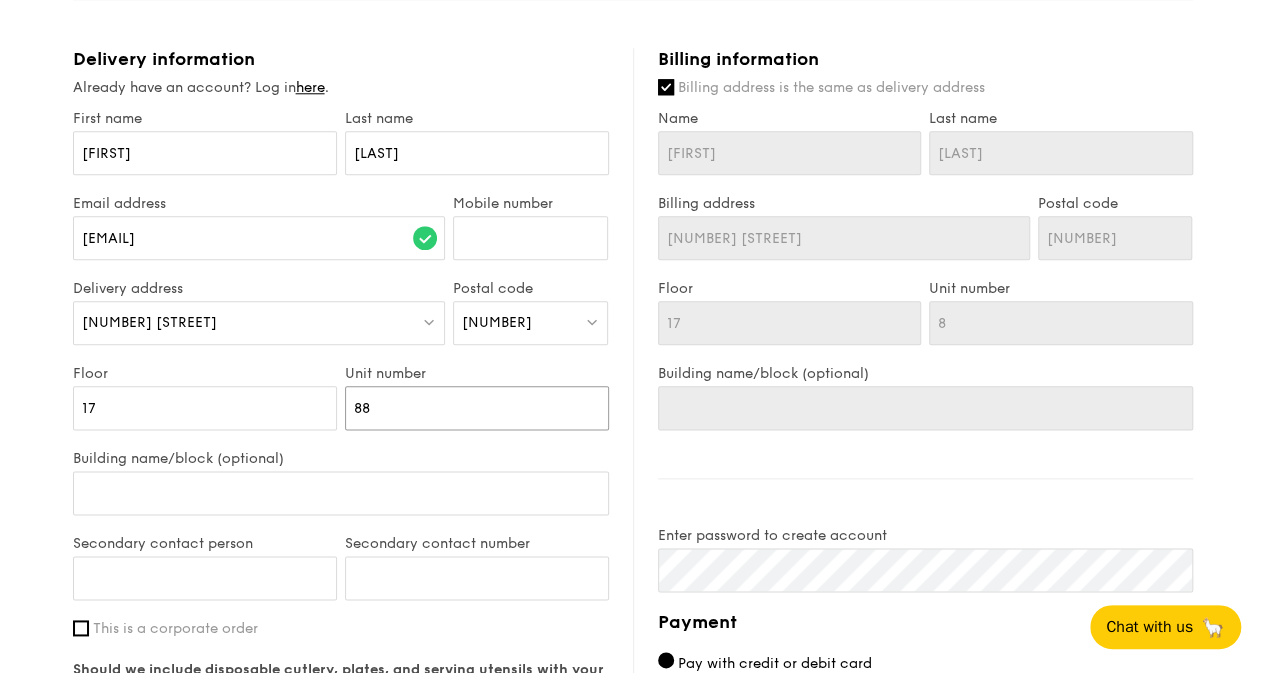 type on "88" 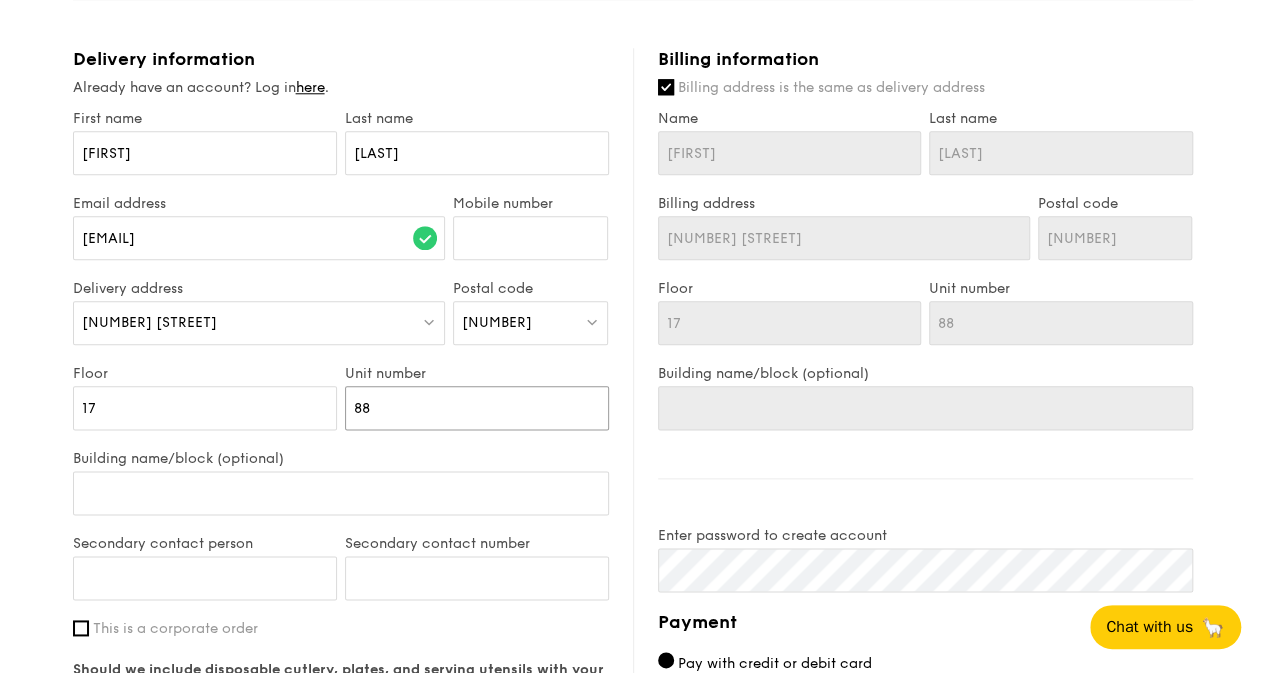 type on "[NUMBER]" 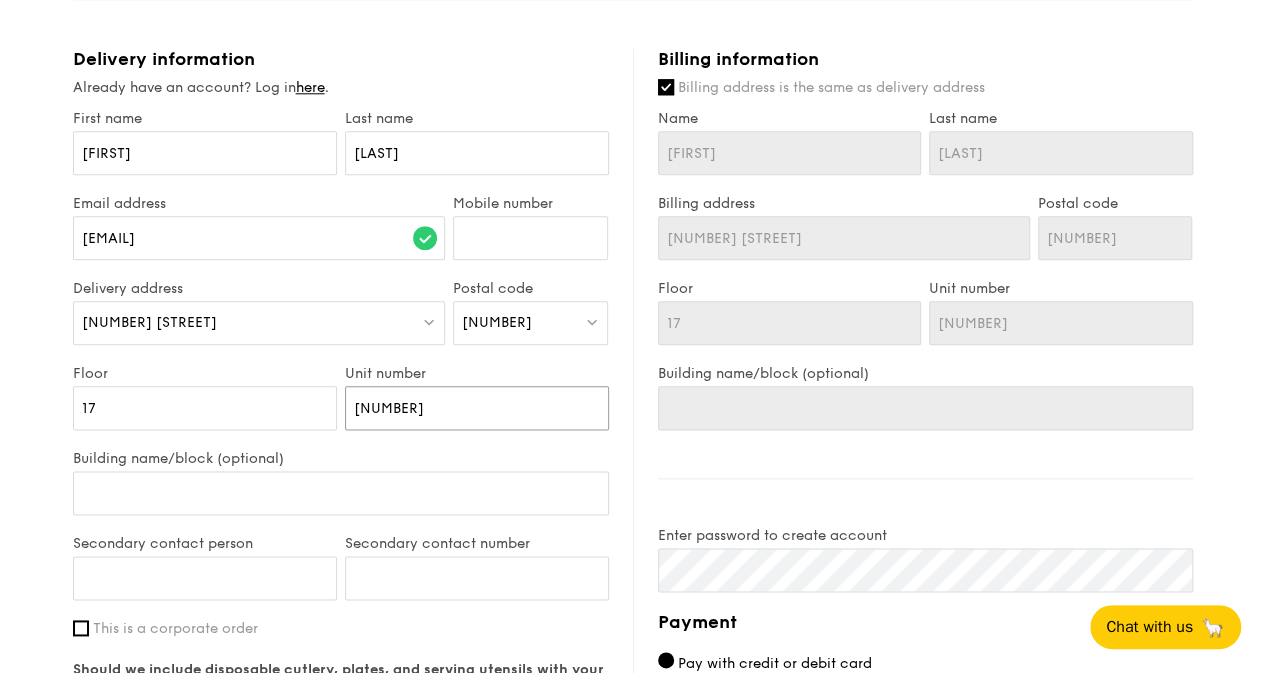 type on "[NUMBER]" 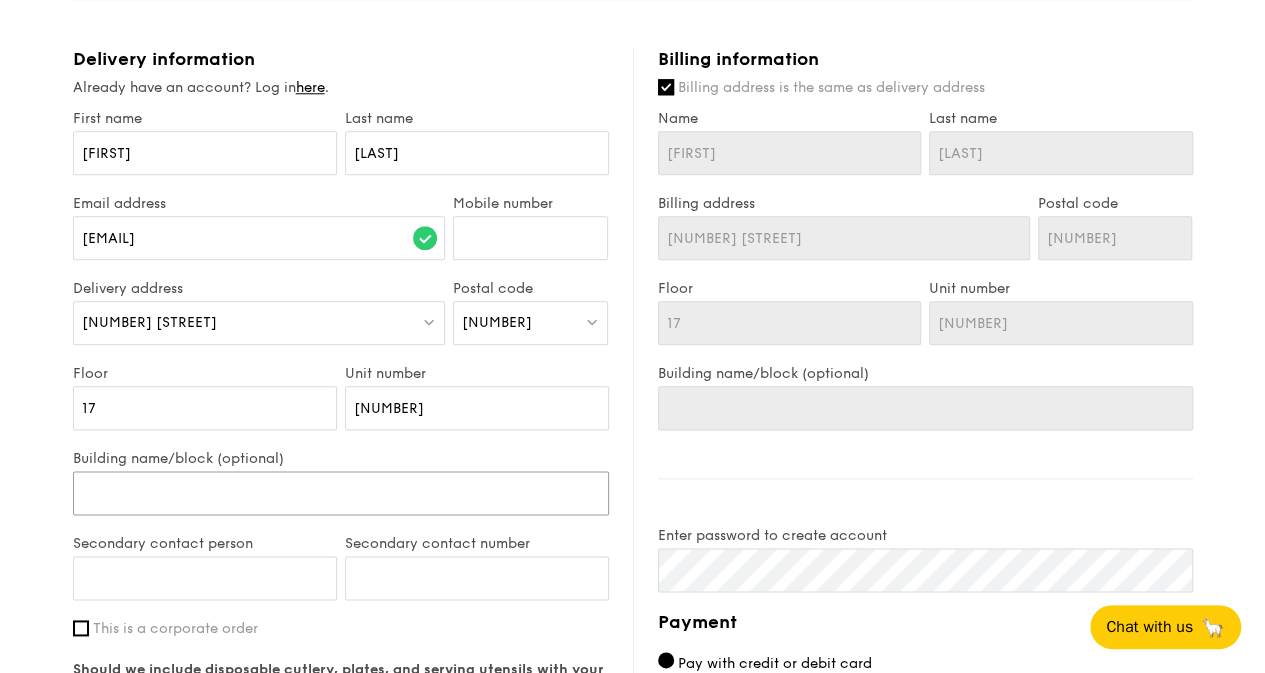 click on "Building name/block (optional)" at bounding box center [341, 493] 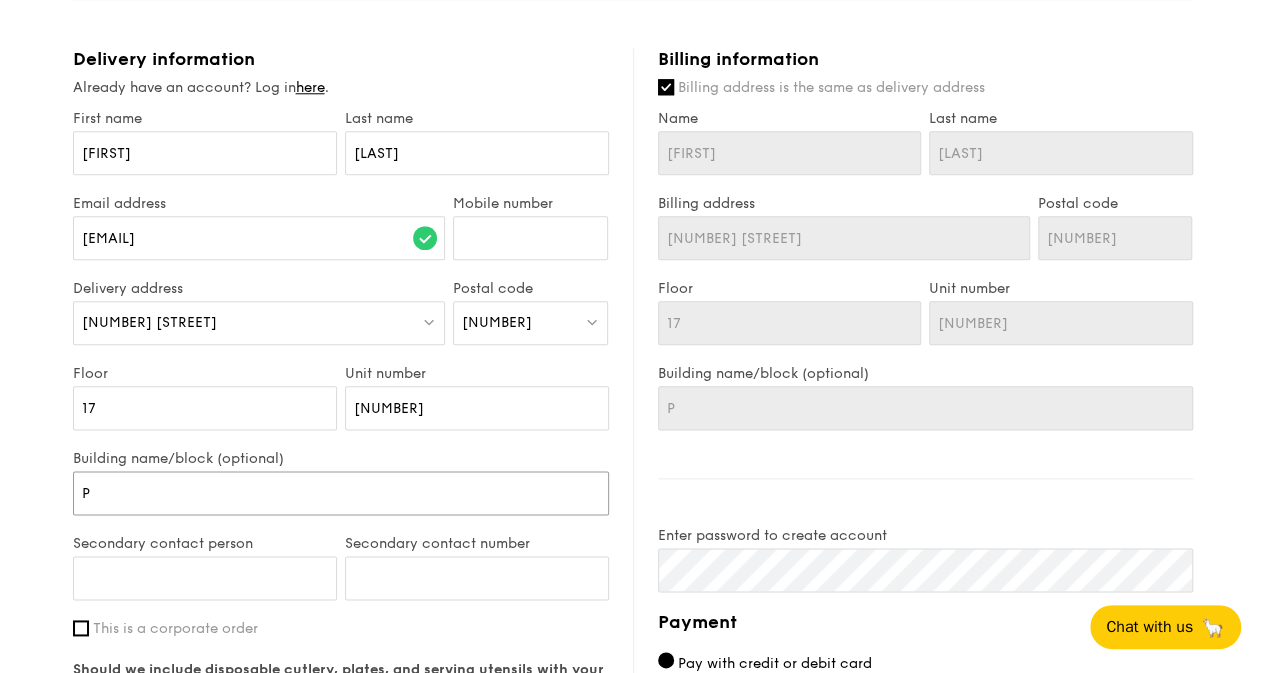 type on "[LOCATION]" 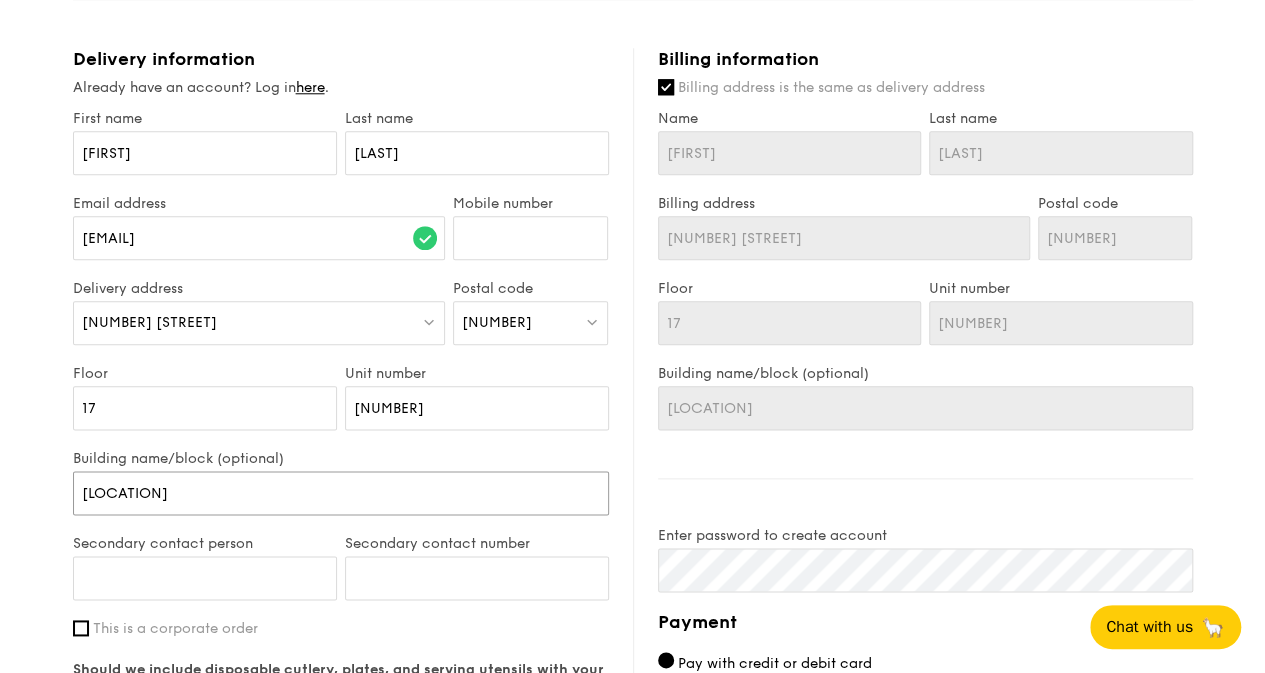 type on "[LOCATION]" 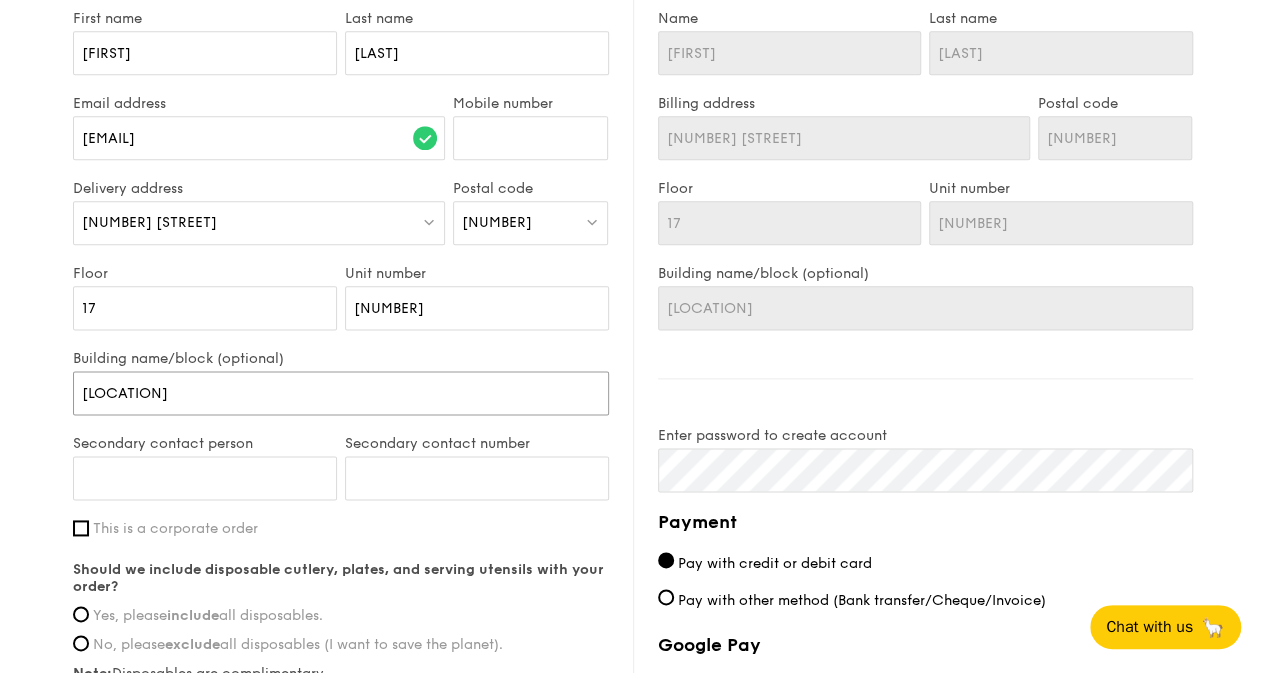 type on "[LOCATION]" 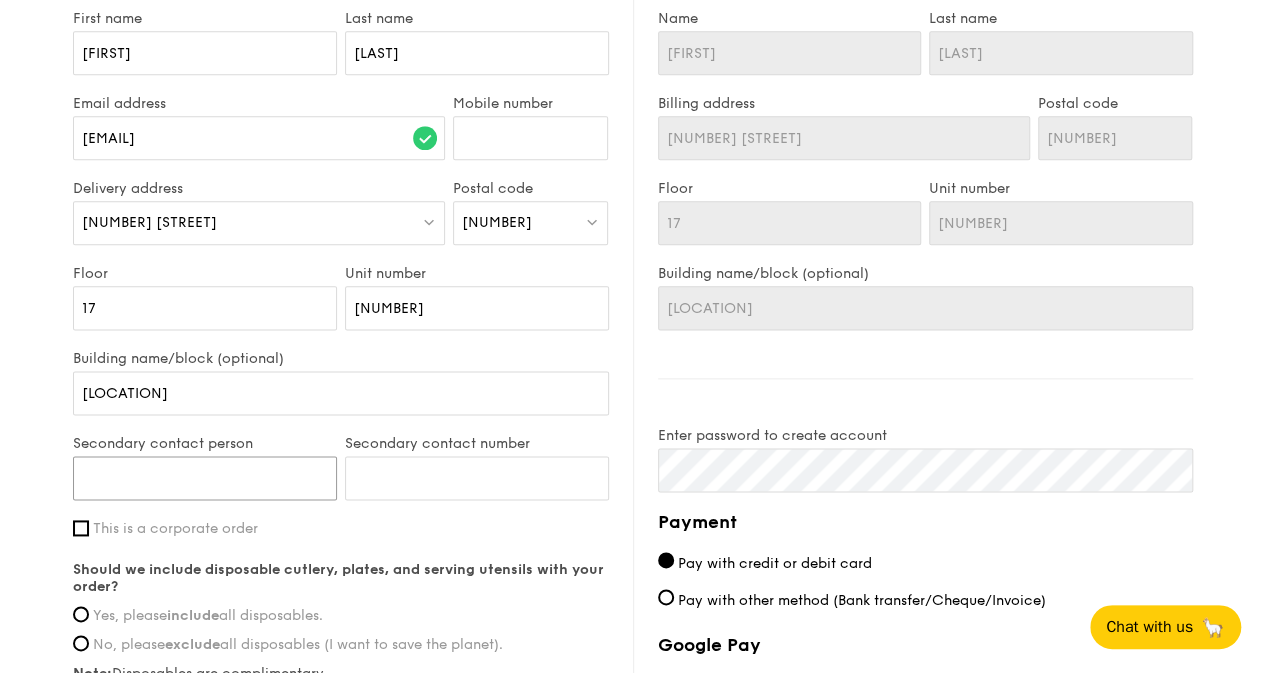 click on "Secondary contact person" at bounding box center [205, 478] 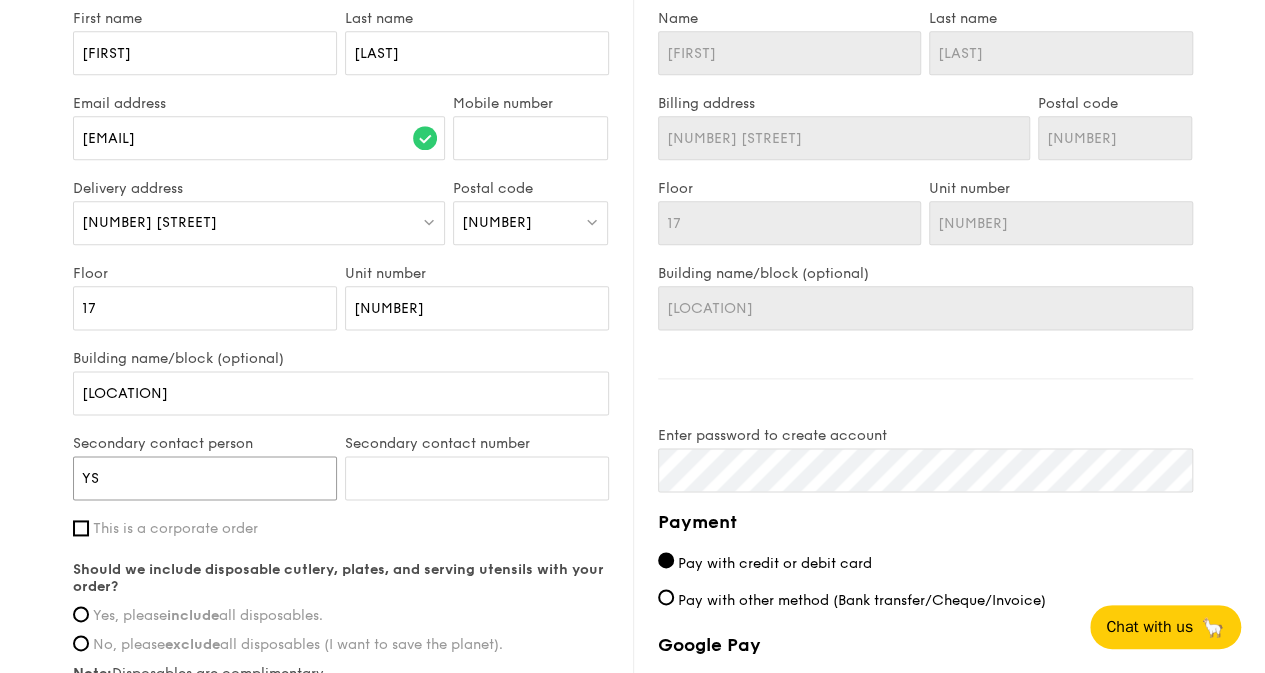 type on "YS" 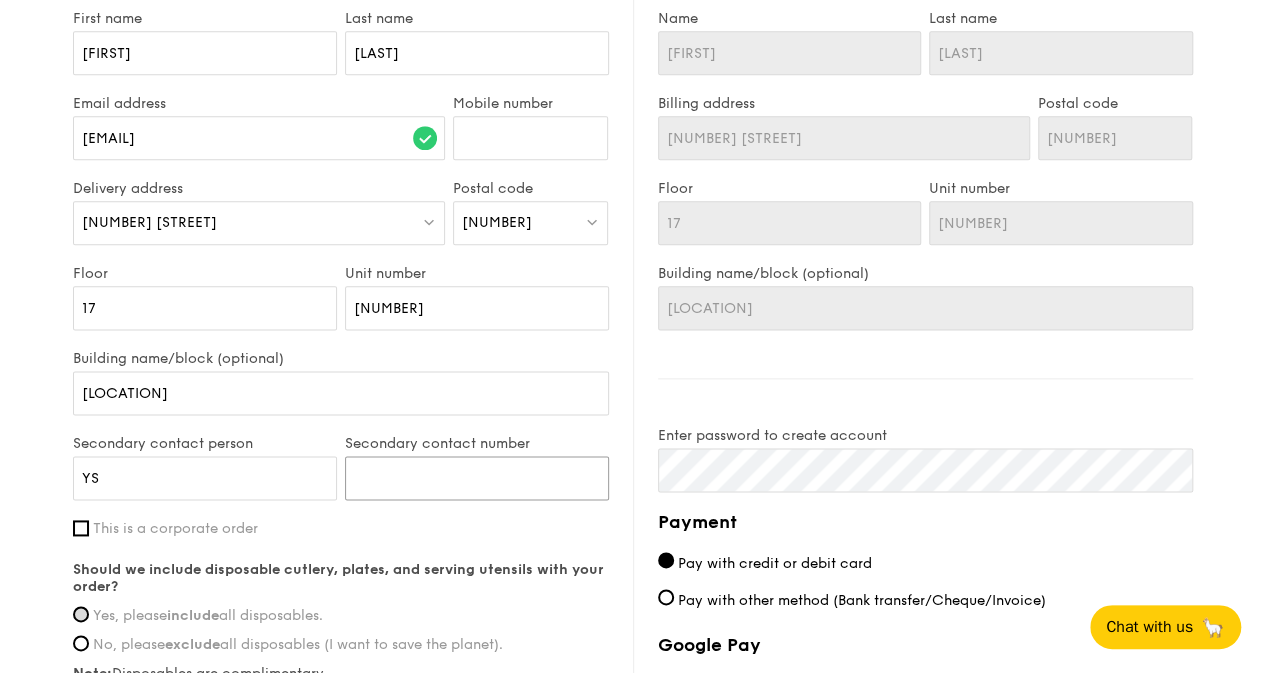 type on "[PHONE]" 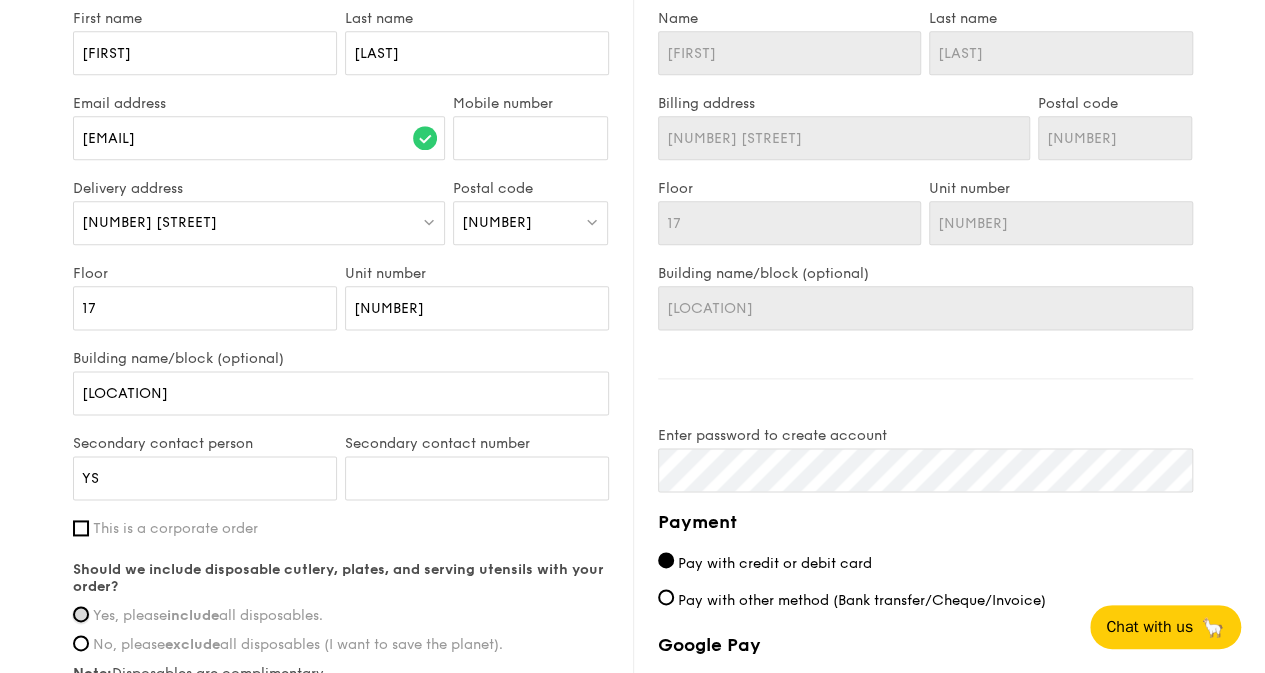 click on "Yes, please  include  all disposables." at bounding box center [81, 614] 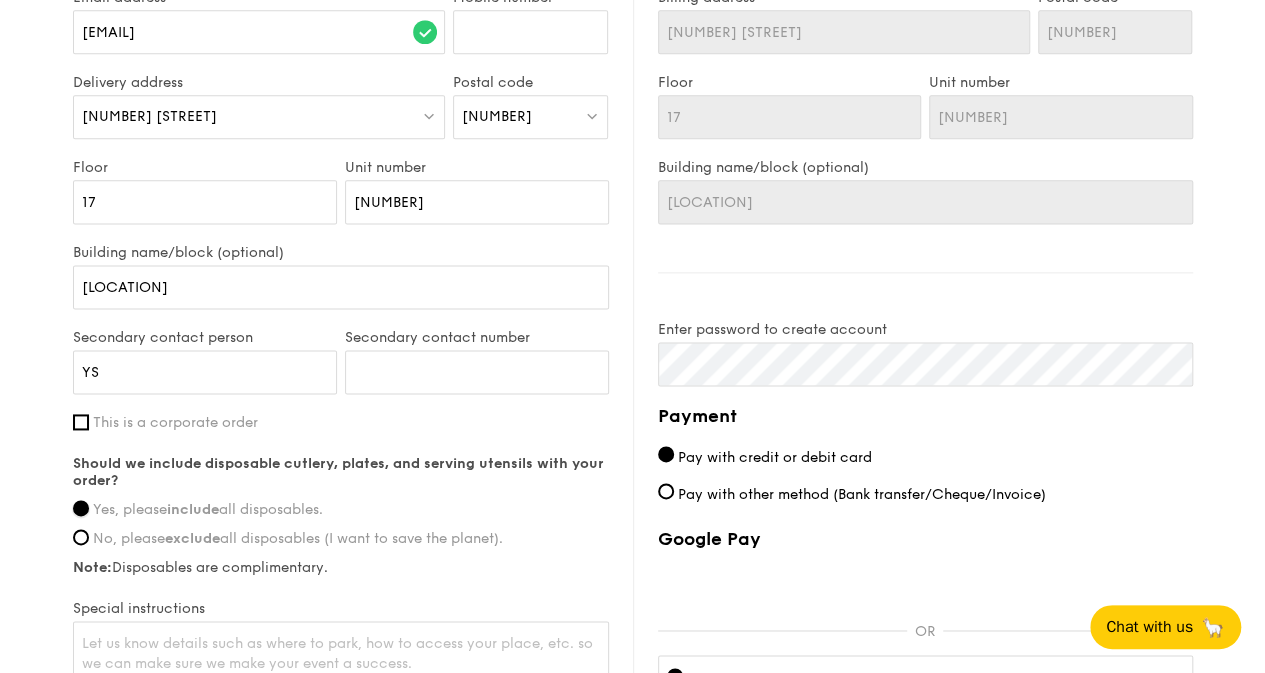 scroll, scrollTop: 1200, scrollLeft: 0, axis: vertical 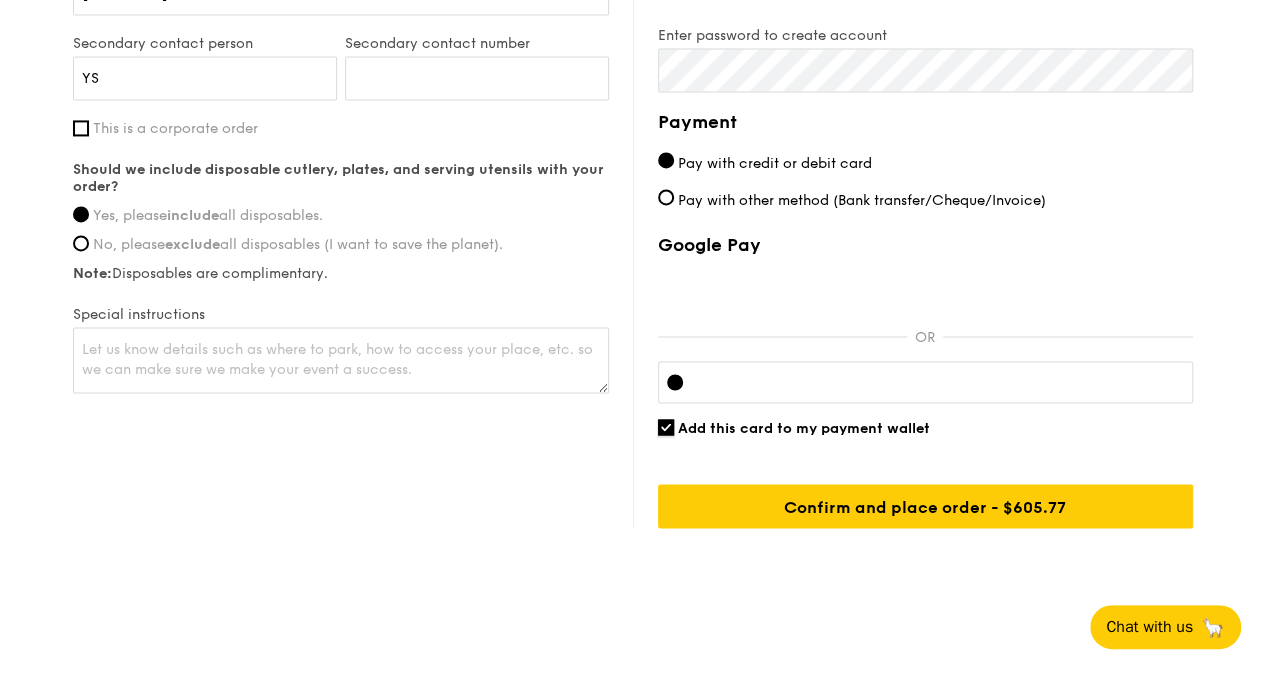 click on "Add this card to my payment wallet" at bounding box center [666, 427] 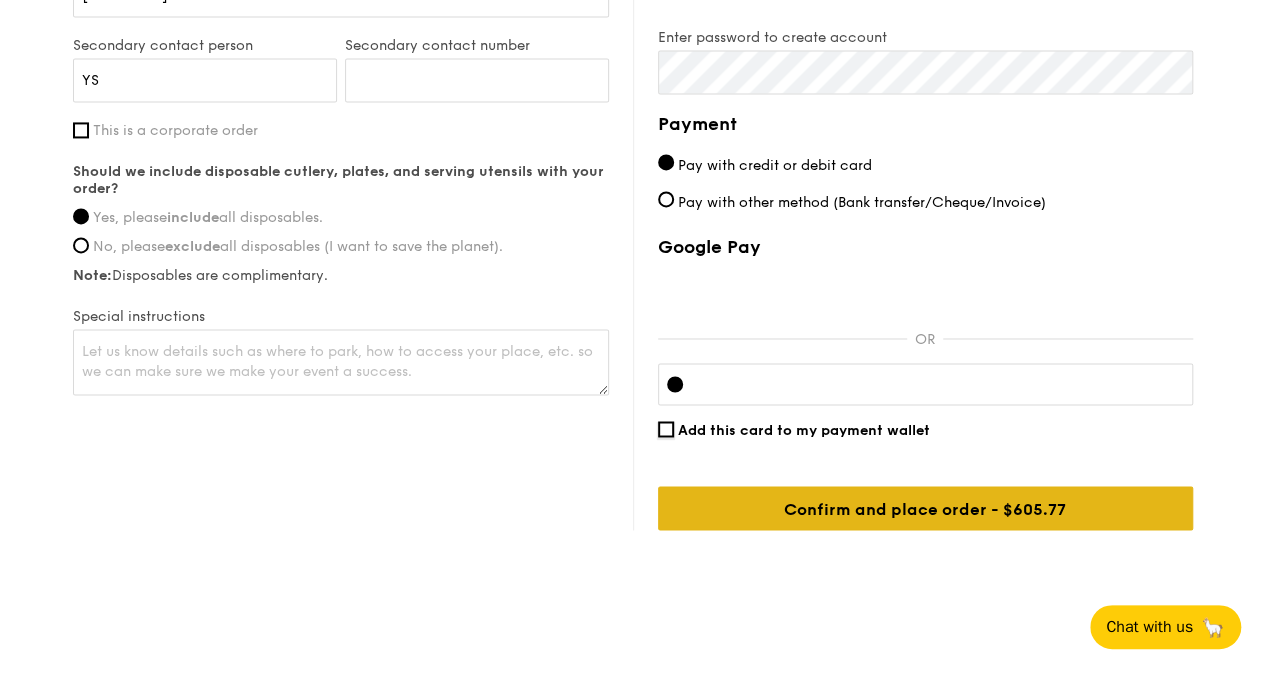 scroll, scrollTop: 1500, scrollLeft: 0, axis: vertical 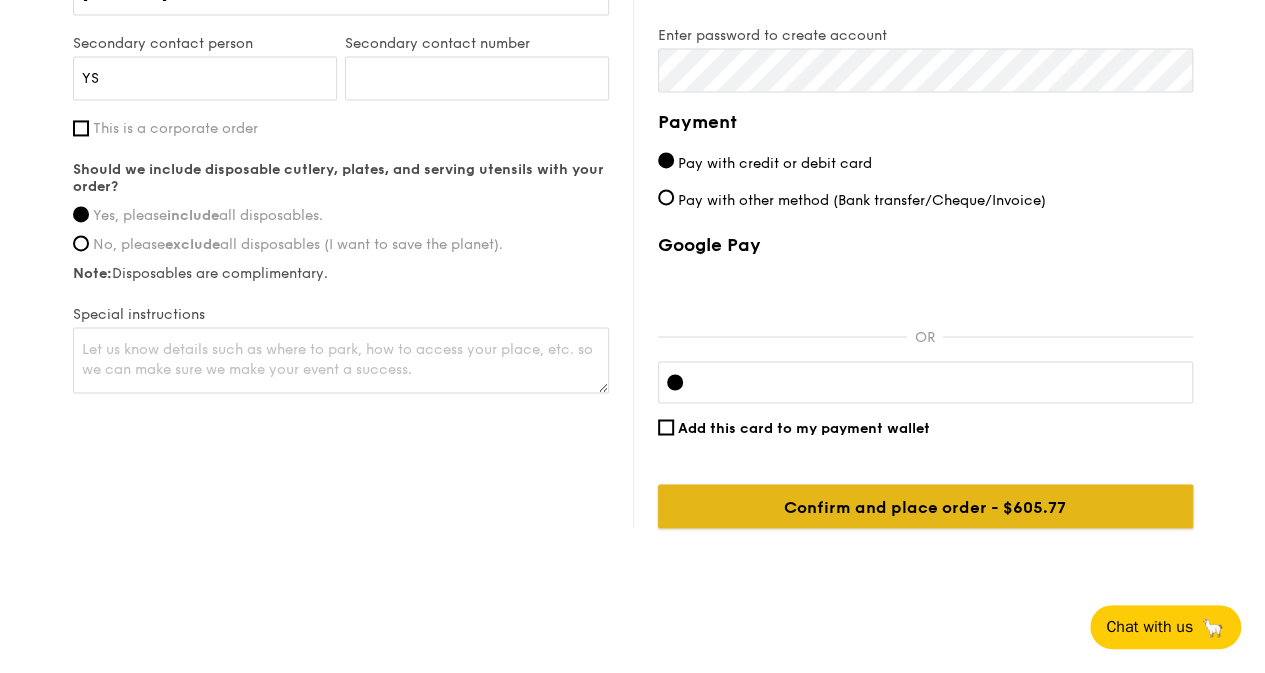 click on "Confirm and place order - $637.65" at bounding box center (925, 506) 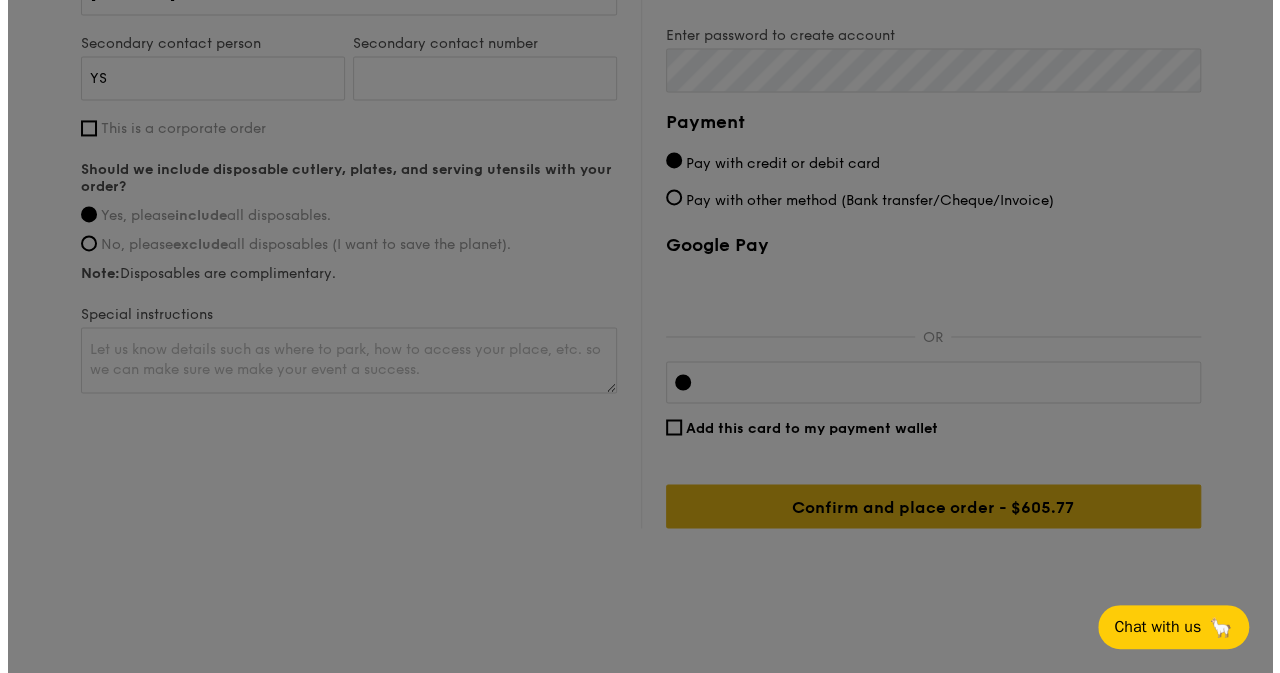 scroll, scrollTop: 0, scrollLeft: 0, axis: both 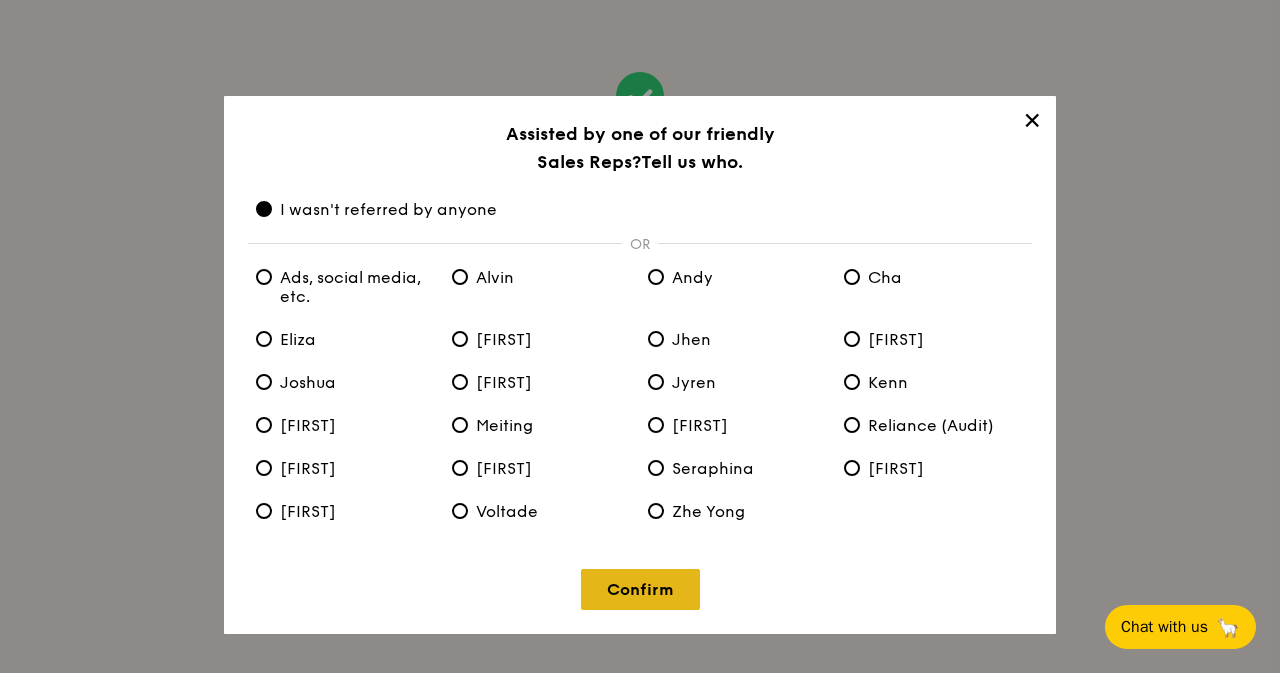 click on "Confirm" at bounding box center [640, 589] 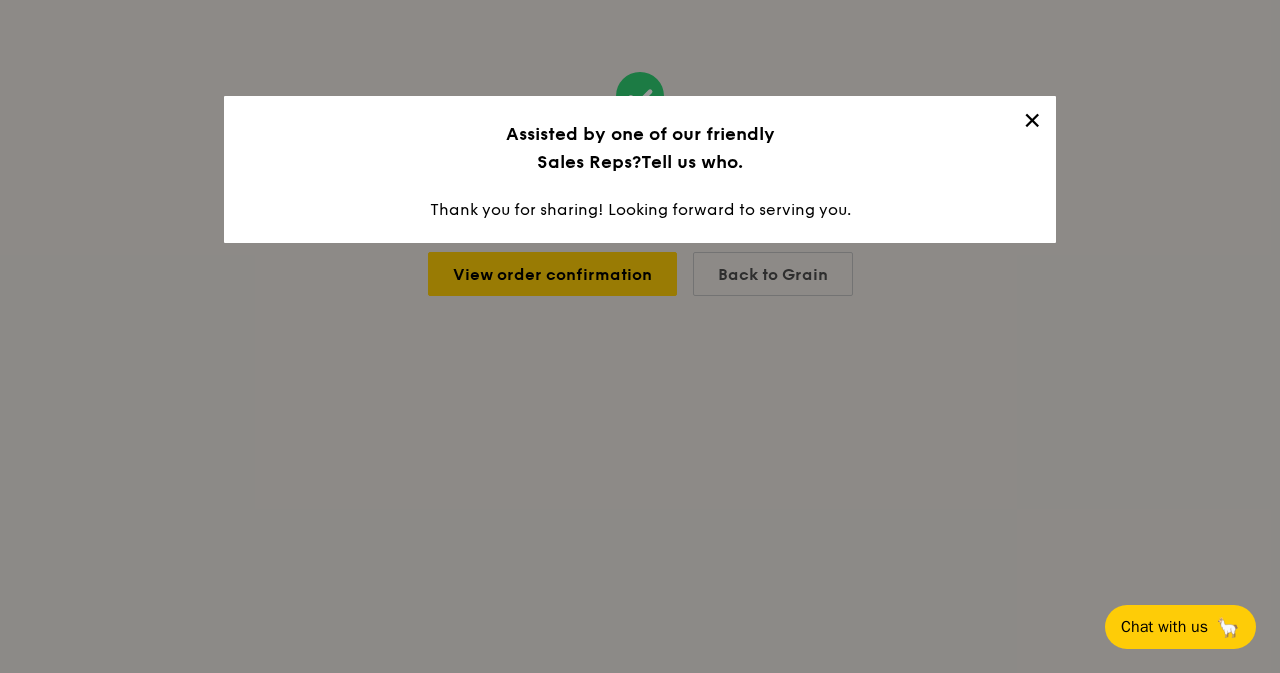 click on "✕" at bounding box center [1032, 124] 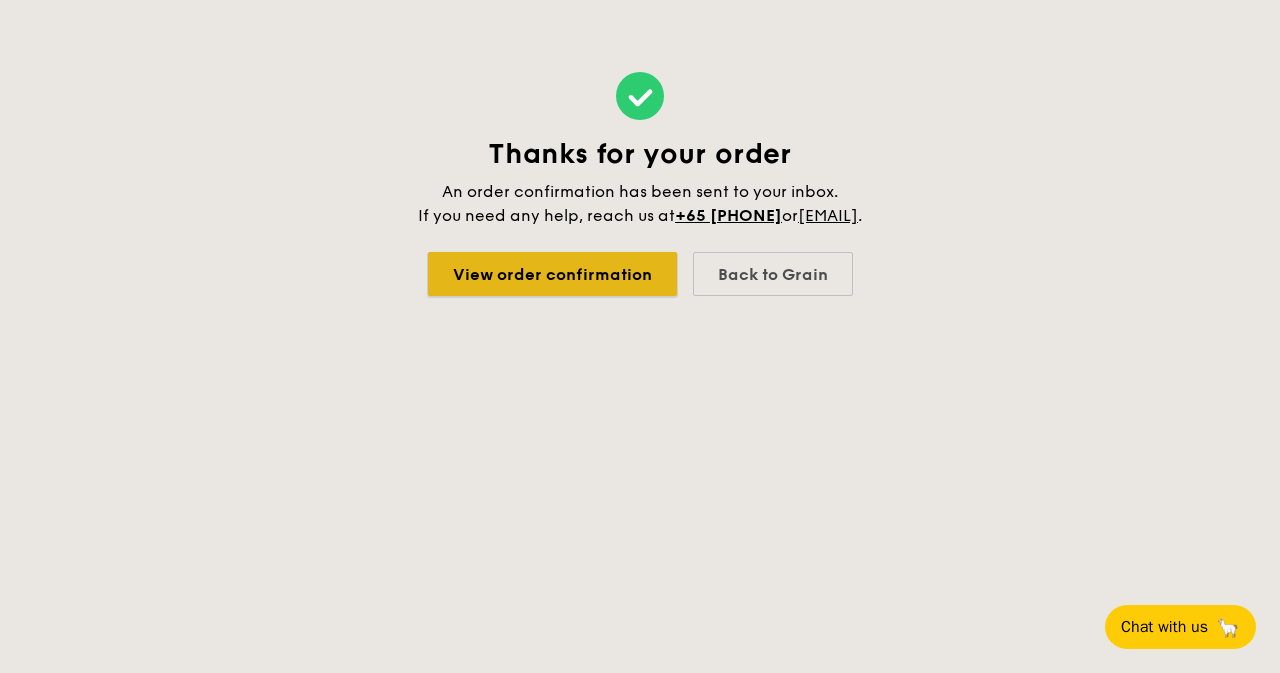 click on "View order confirmation" at bounding box center (552, 274) 